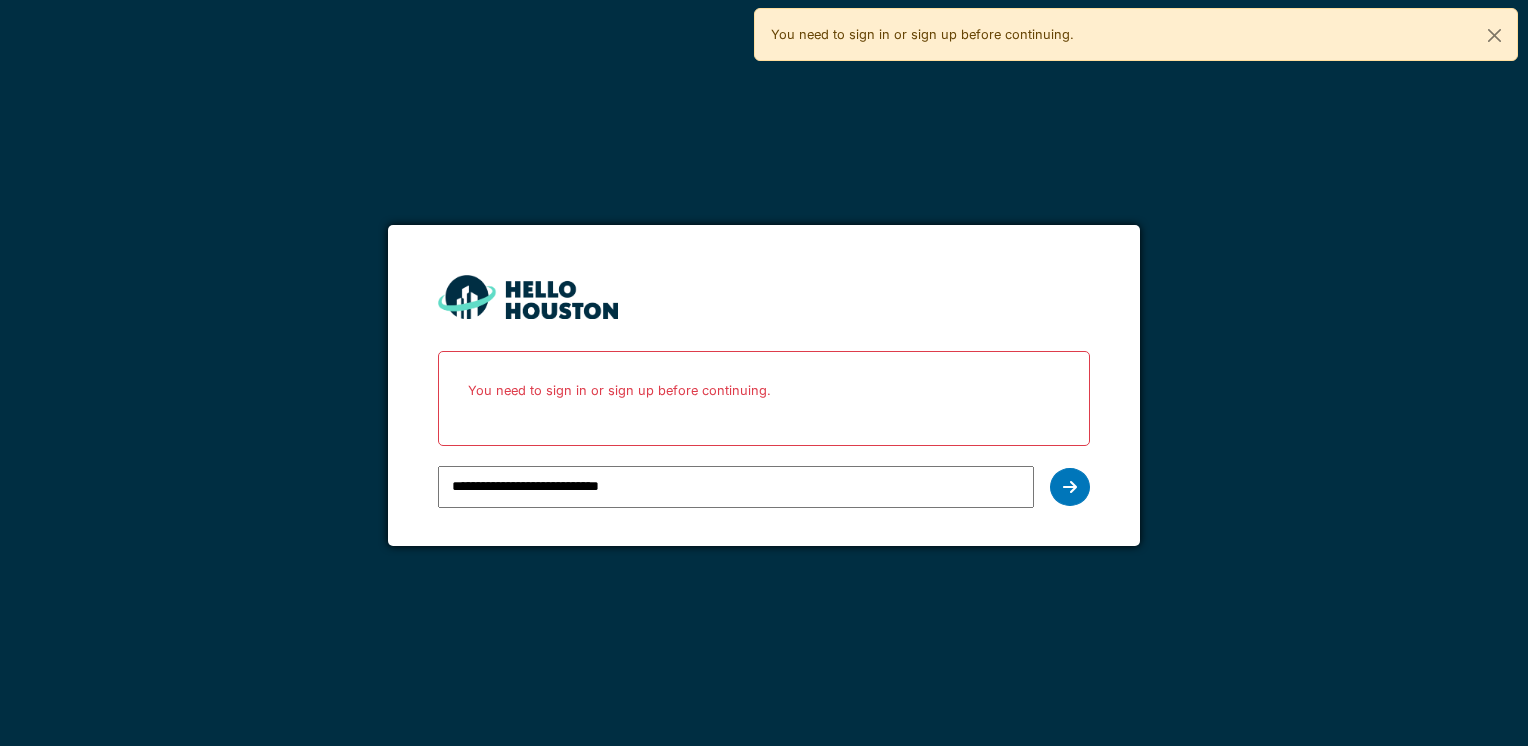 scroll, scrollTop: 0, scrollLeft: 0, axis: both 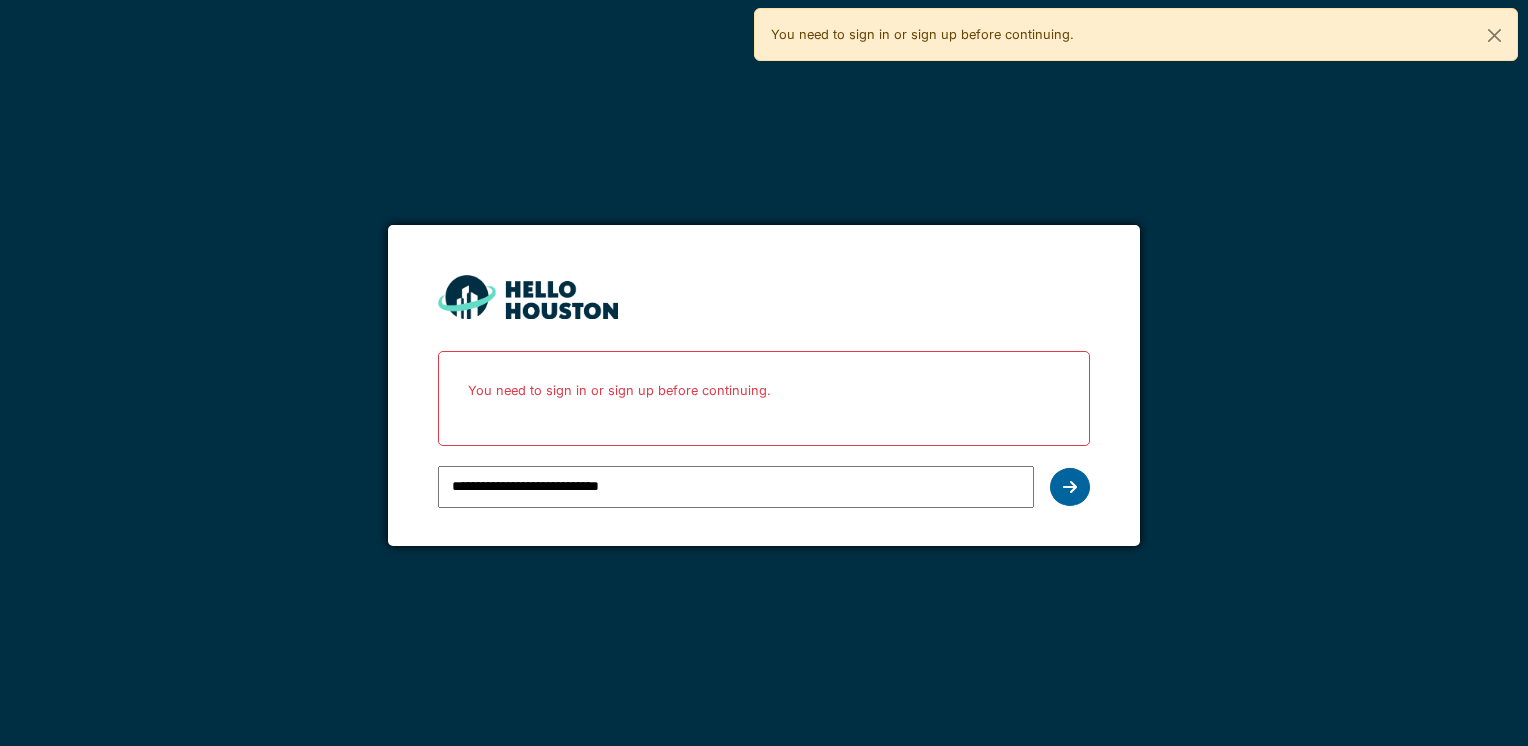 click at bounding box center (1070, 487) 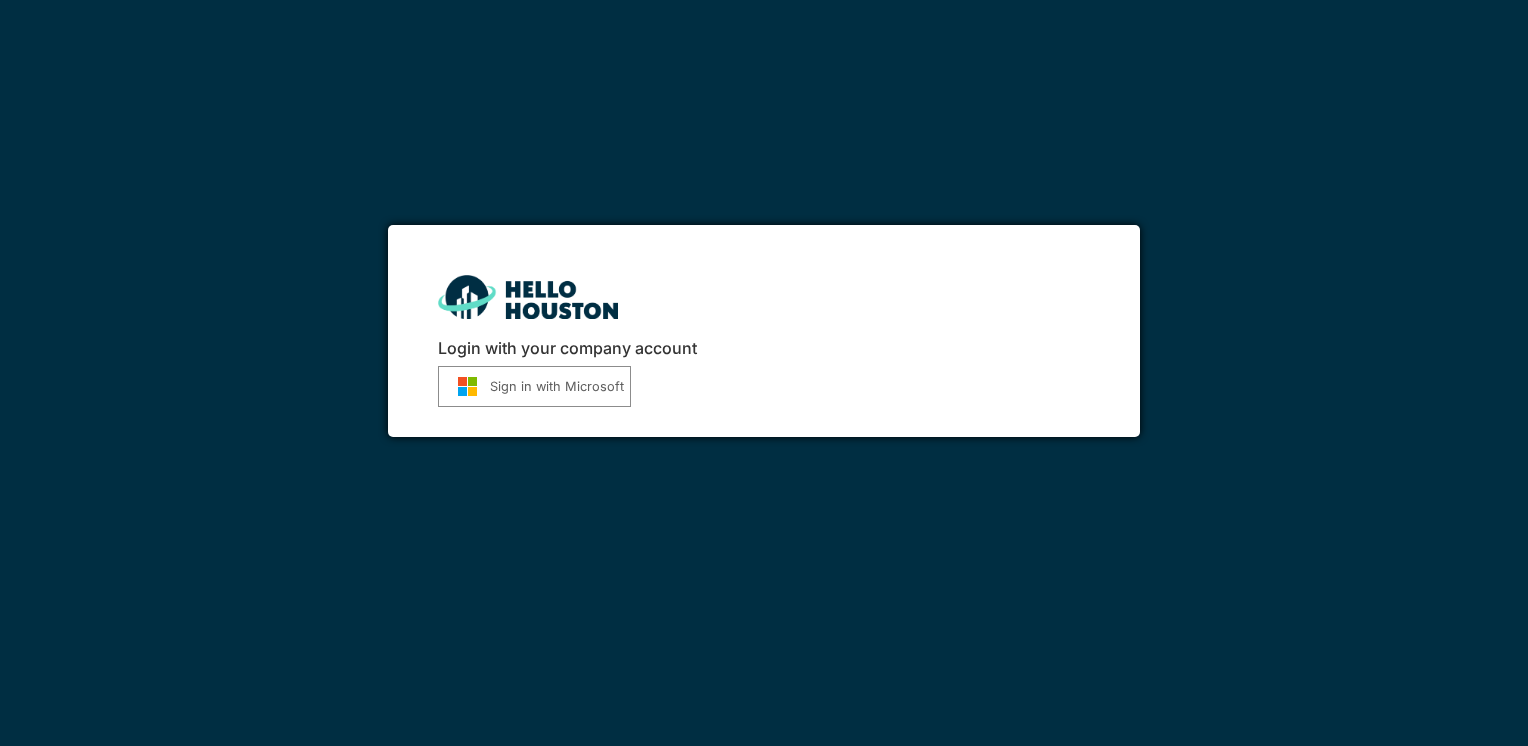 scroll, scrollTop: 0, scrollLeft: 0, axis: both 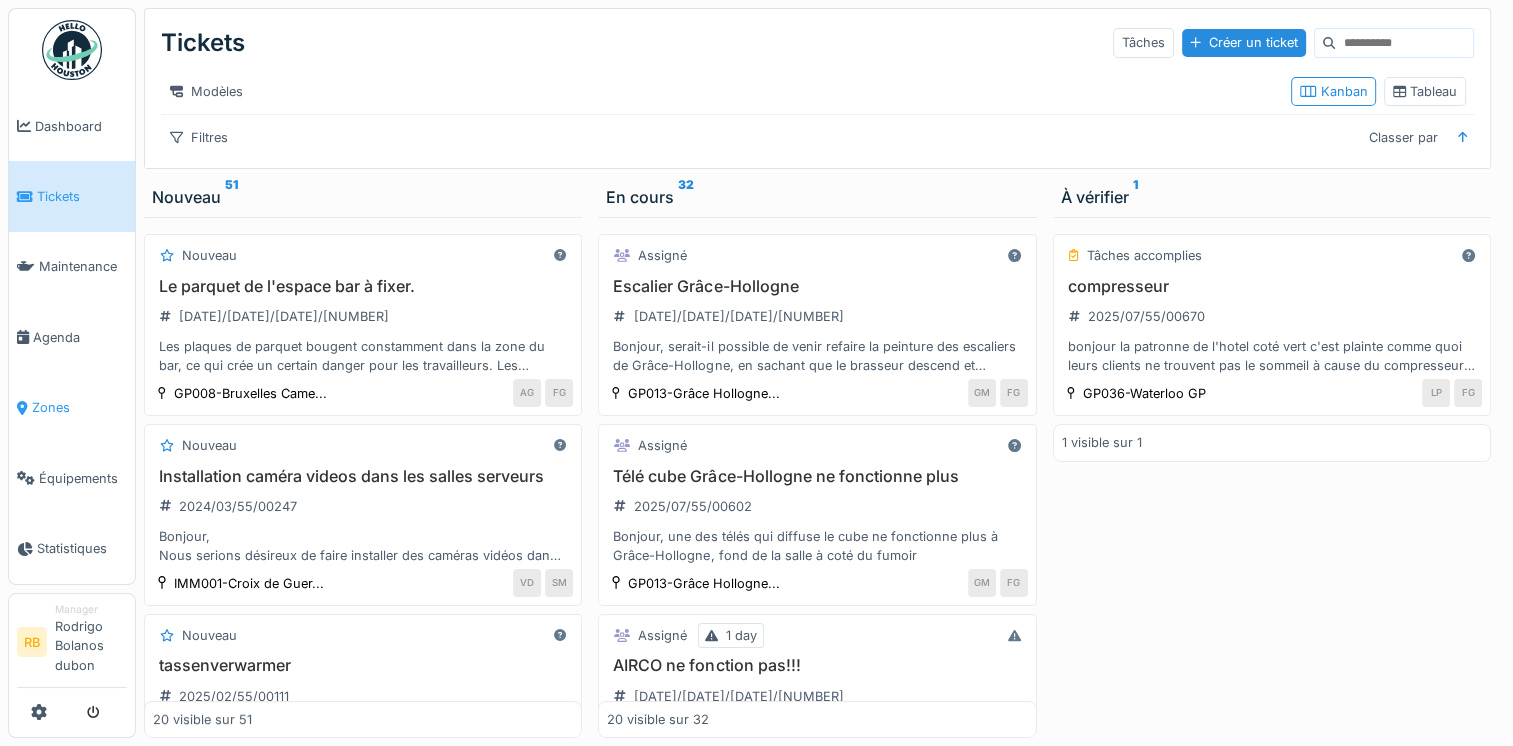 click on "Zones" at bounding box center [79, 407] 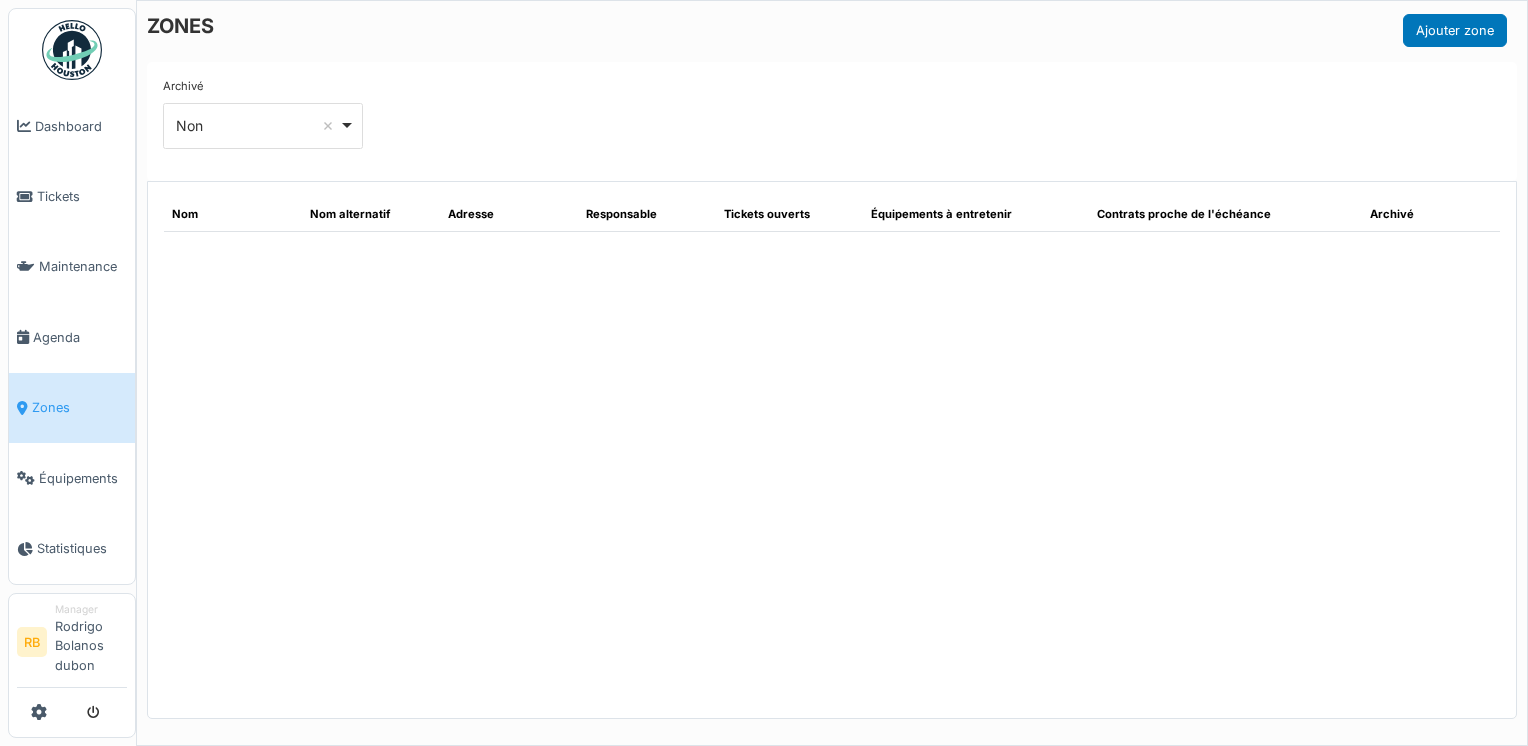 scroll, scrollTop: 0, scrollLeft: 0, axis: both 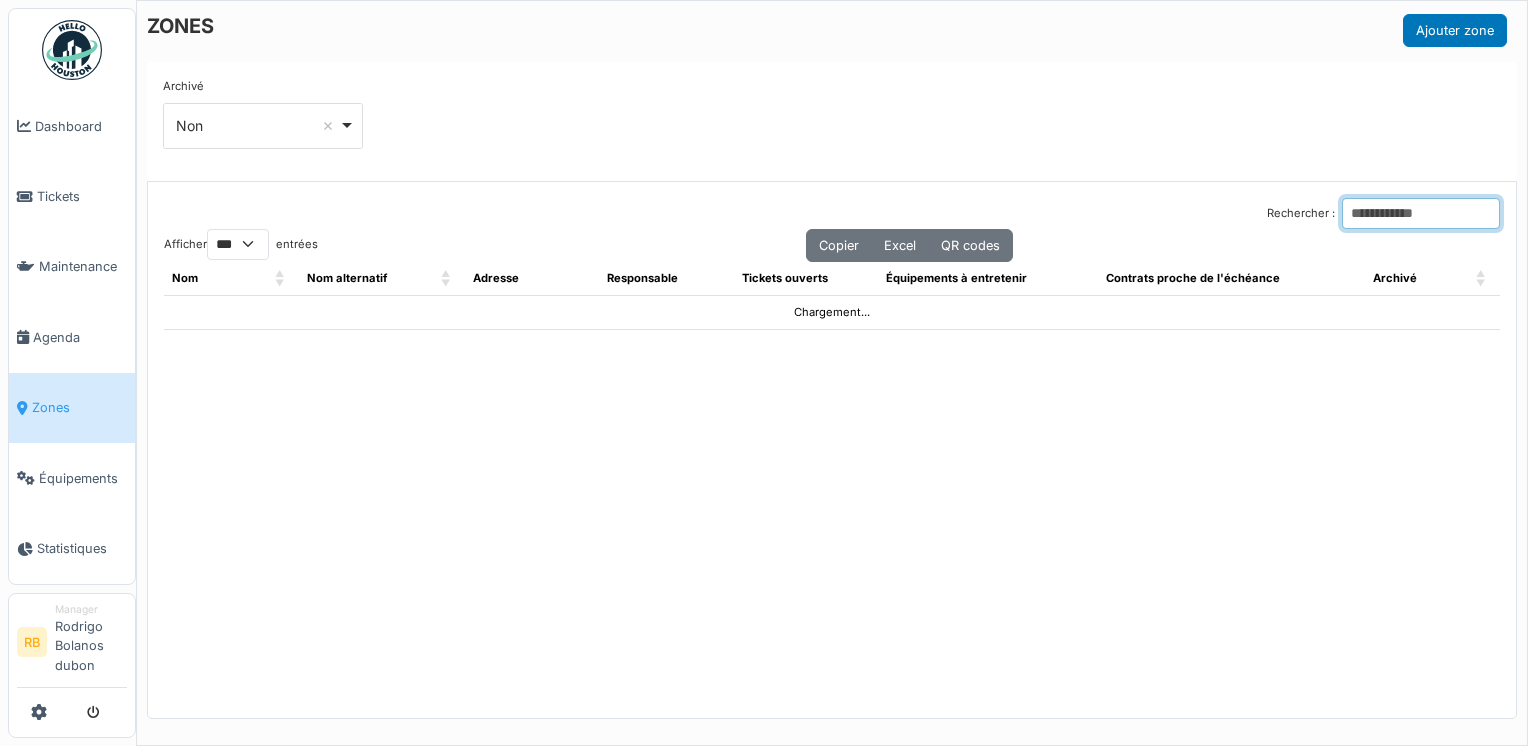 click on "Rechercher :" at bounding box center (1421, 213) 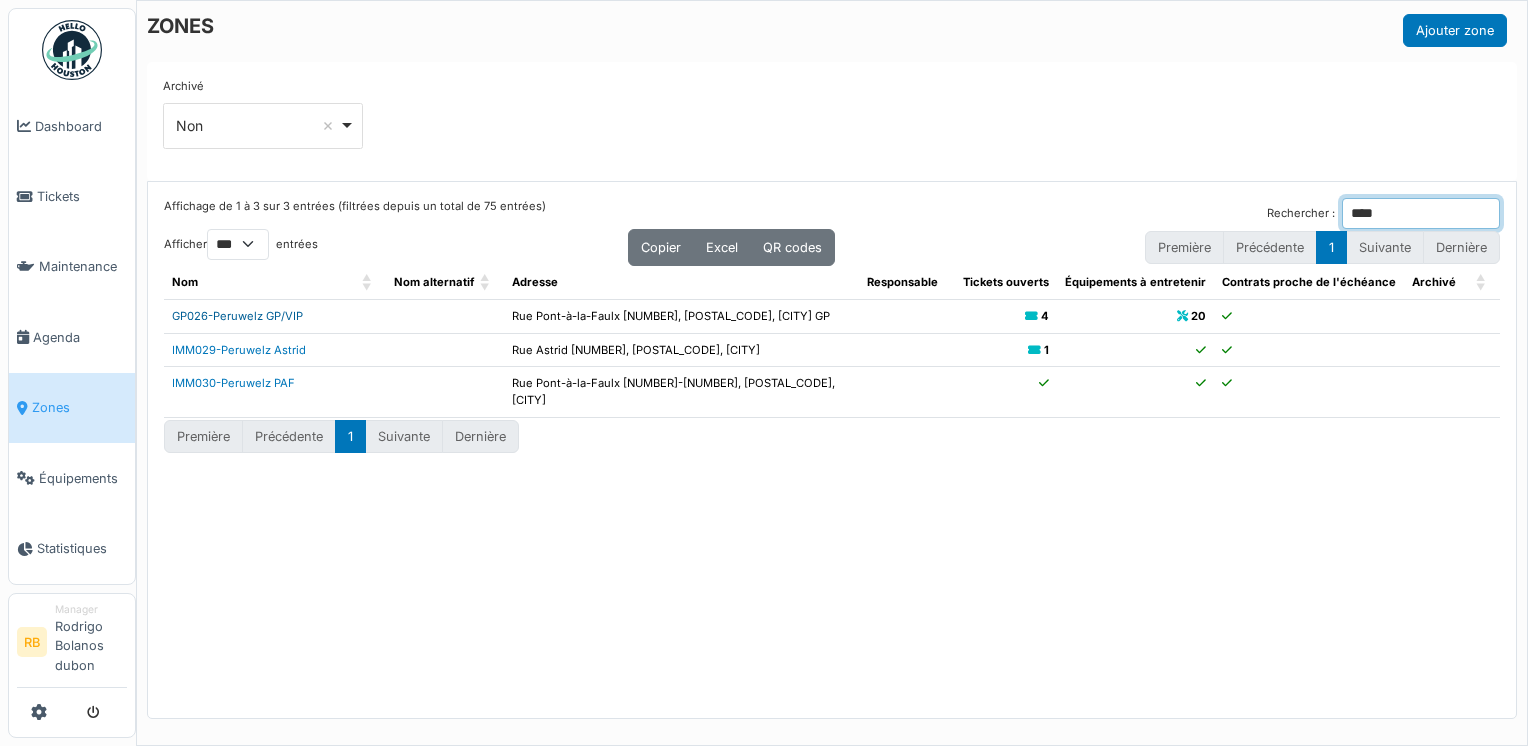 type on "****" 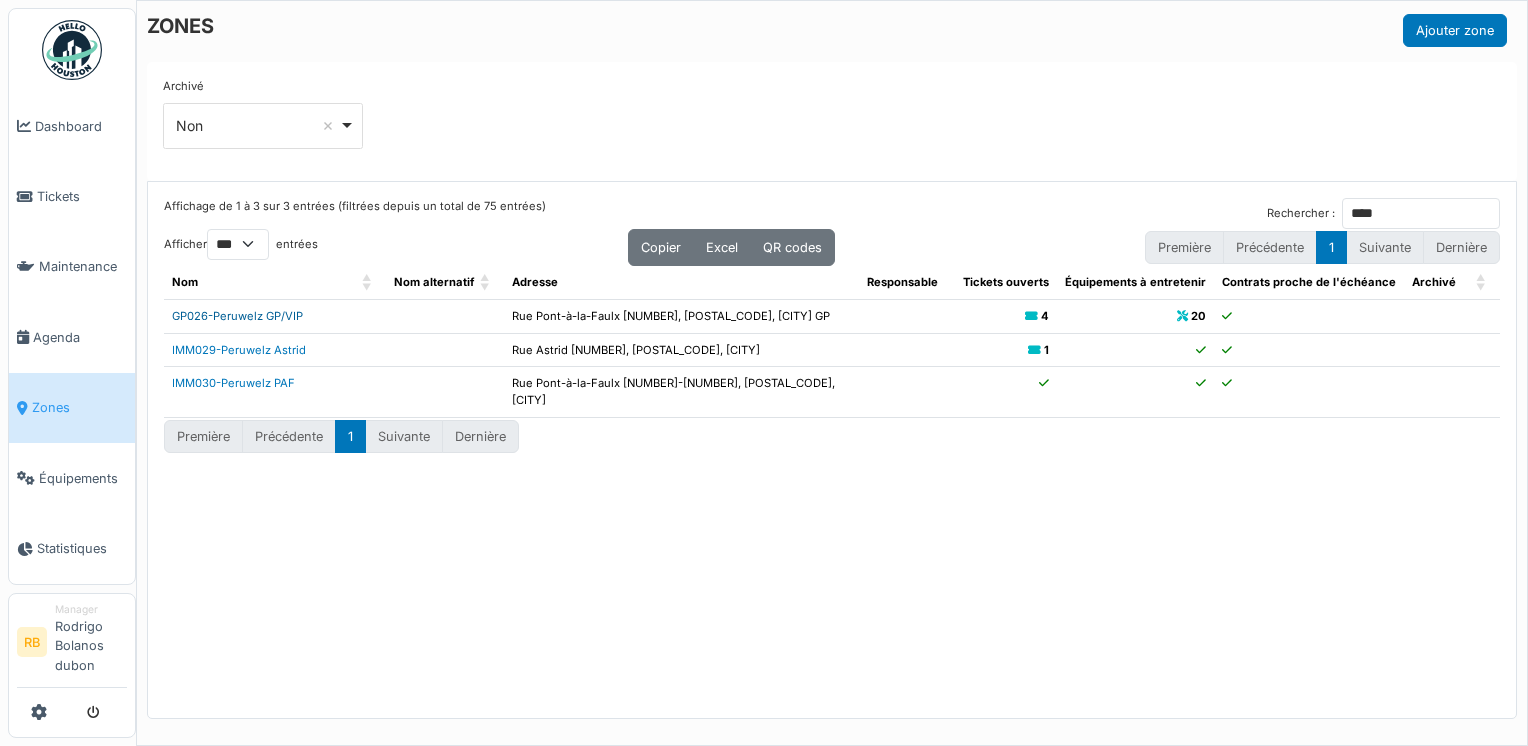 click on "GP026-Peruwelz GP/VIP" at bounding box center (237, 316) 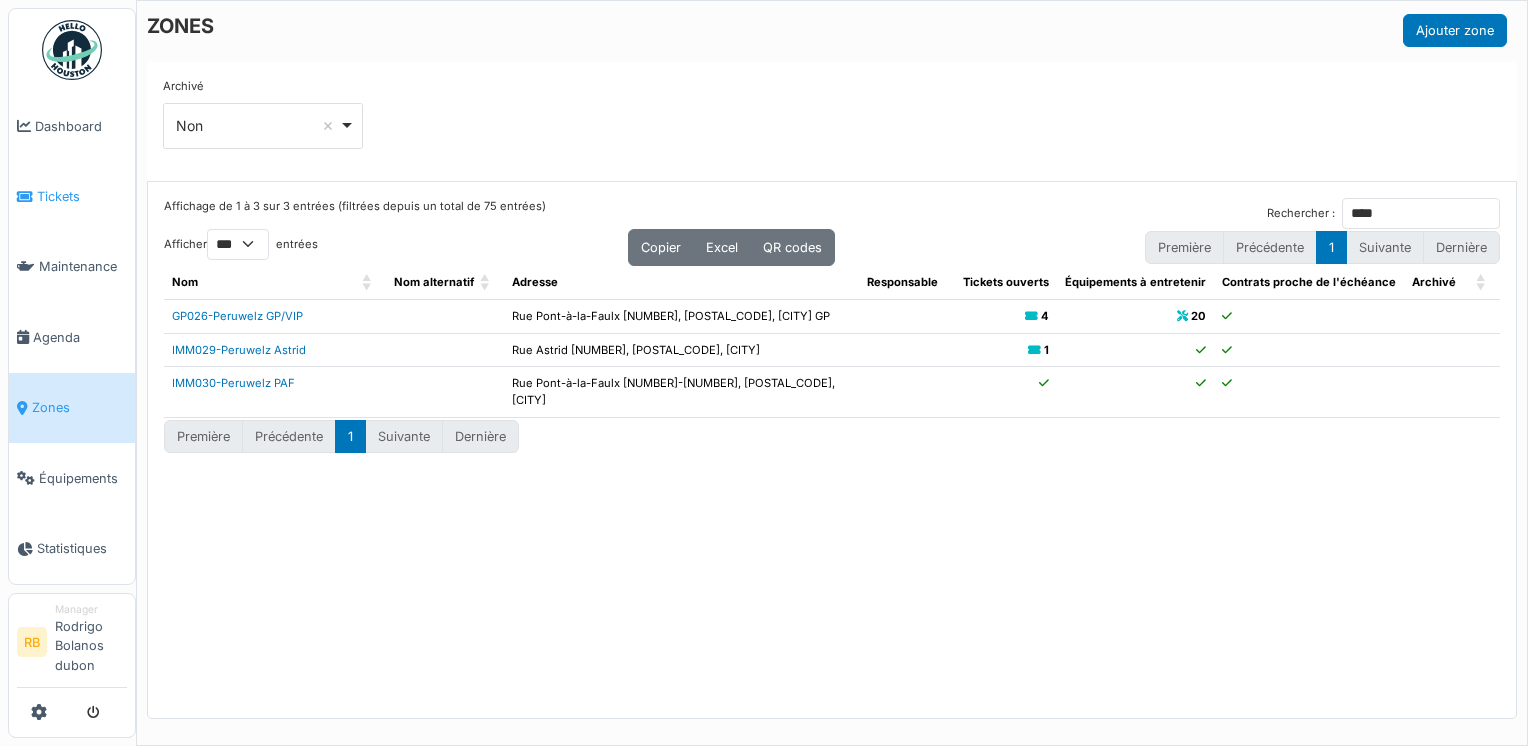 click on "Tickets" at bounding box center (72, 196) 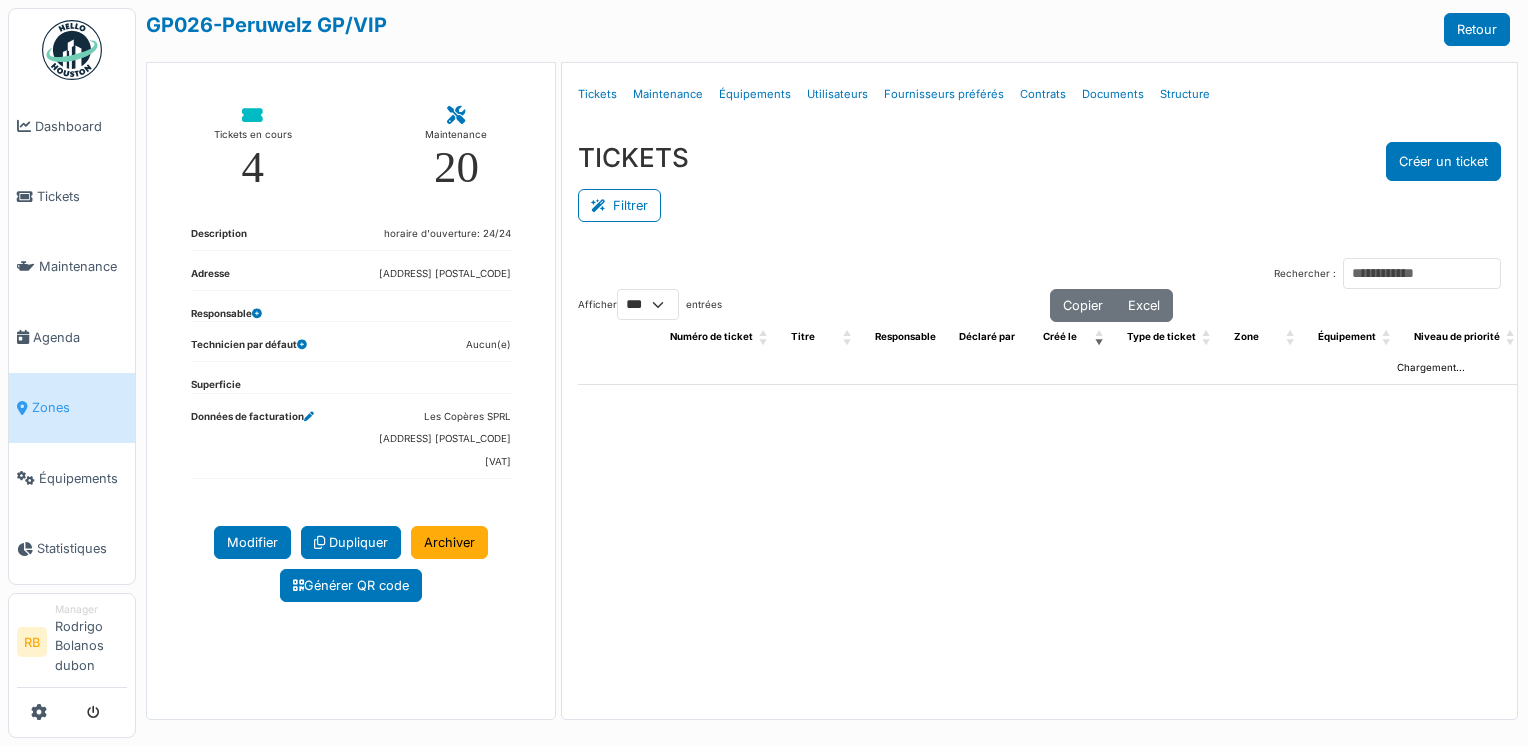select on "***" 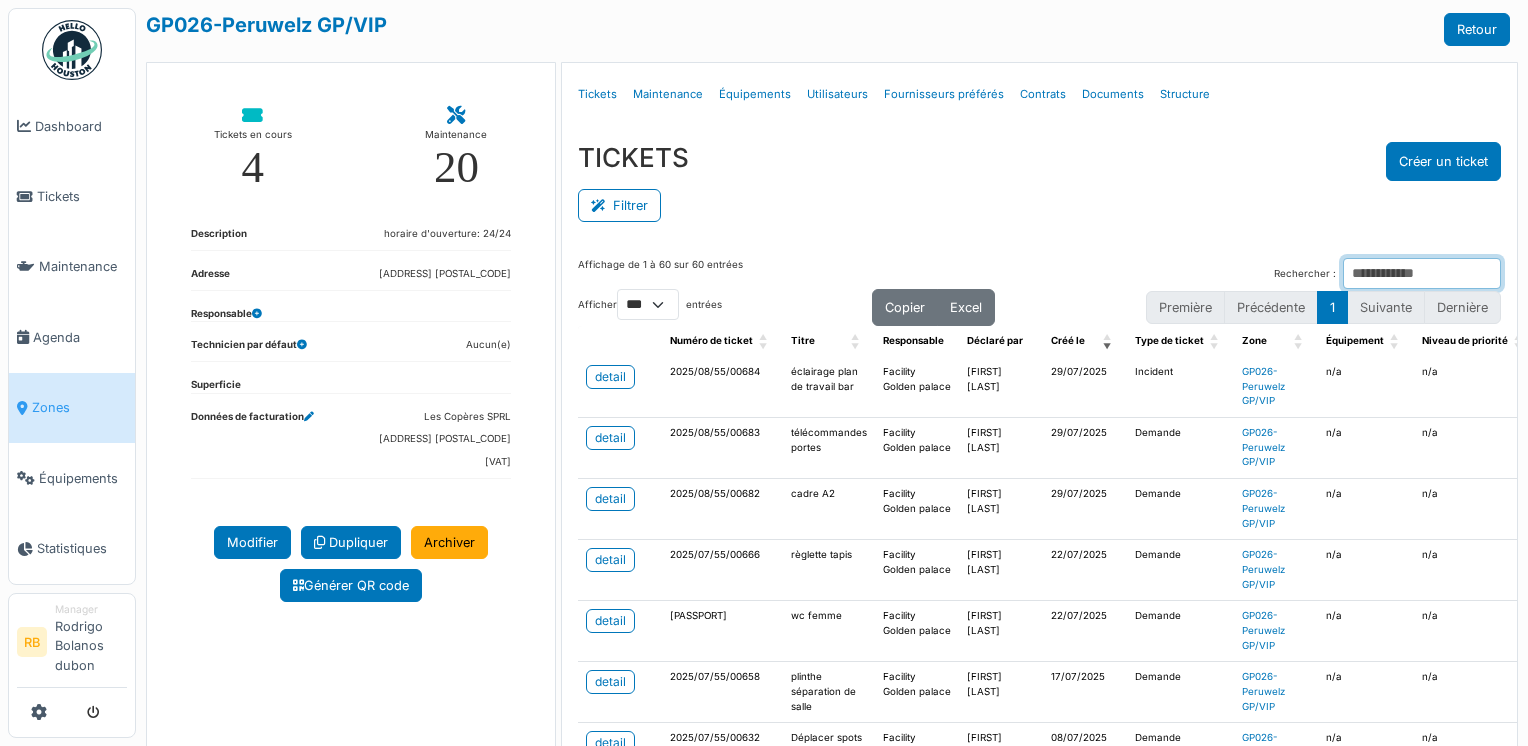 click on "Rechercher :" at bounding box center [1422, 273] 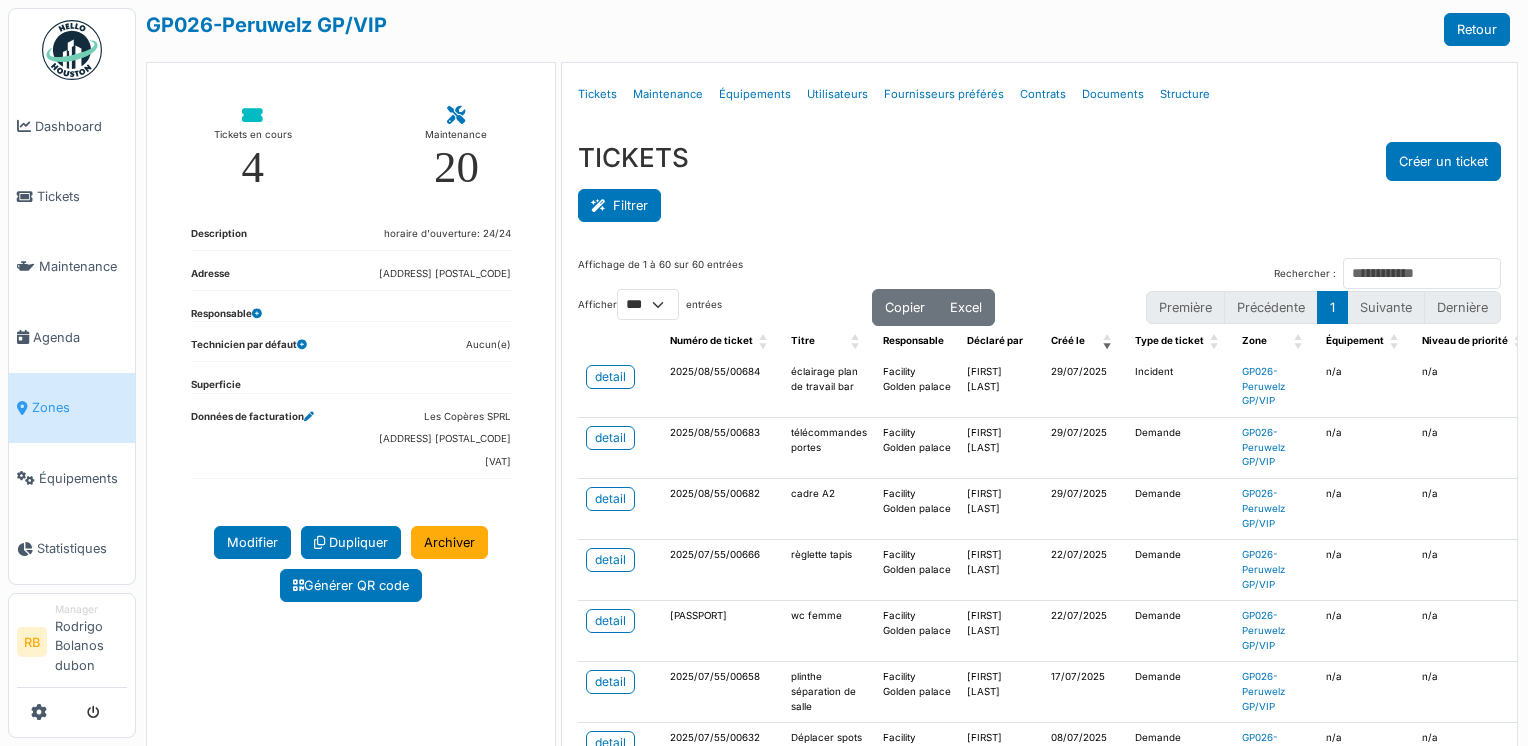 click at bounding box center [602, 206] 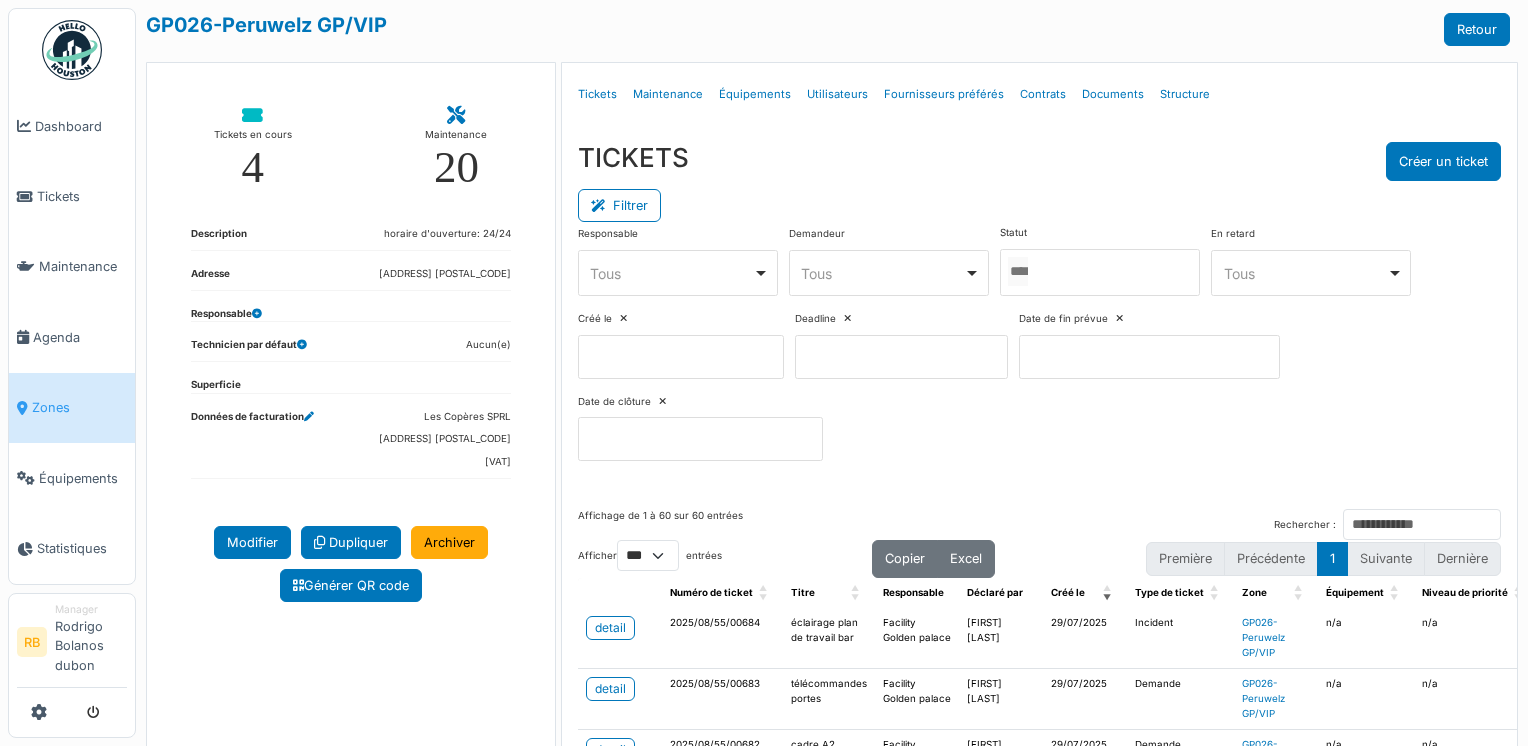 click at bounding box center (1100, 272) 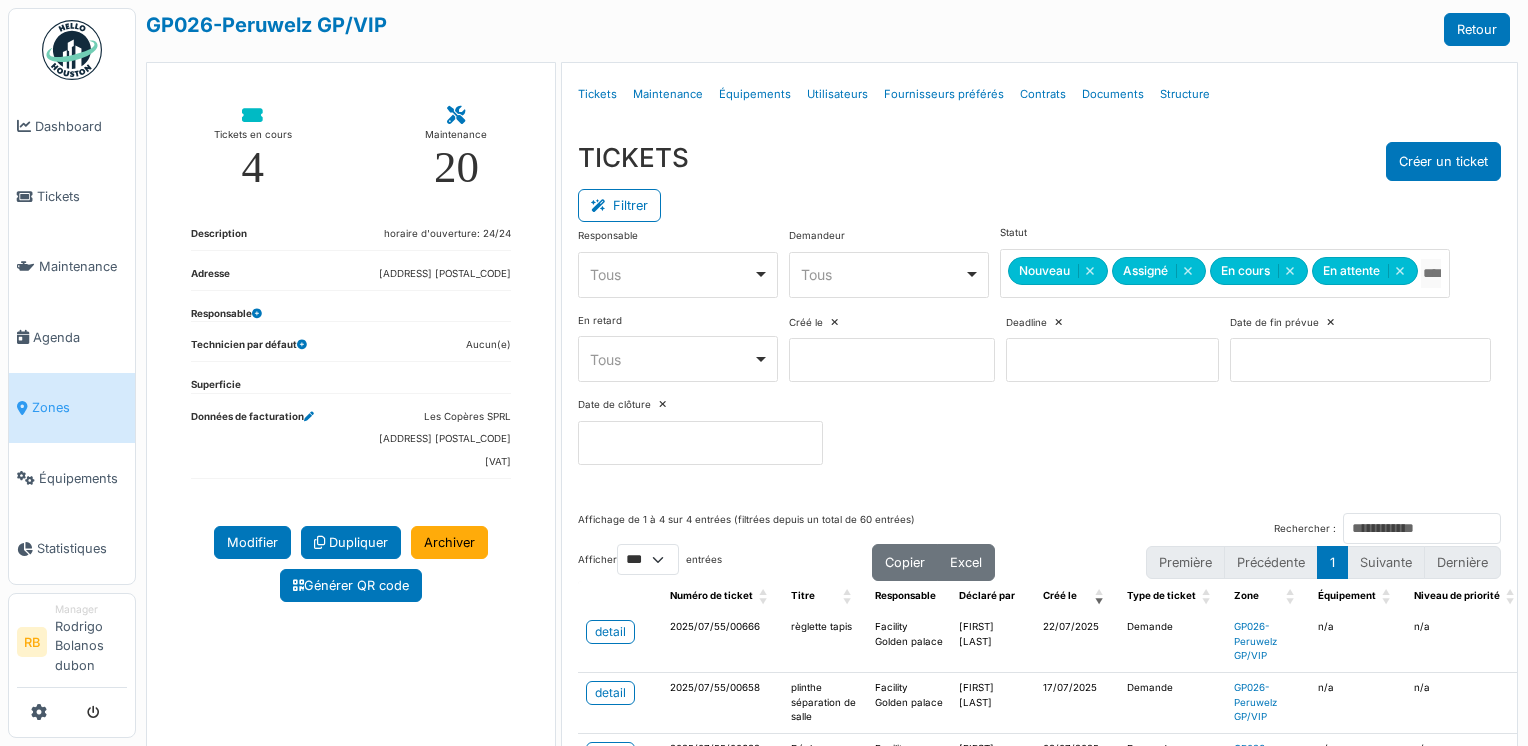 click on "Filtrer" at bounding box center [1040, 203] 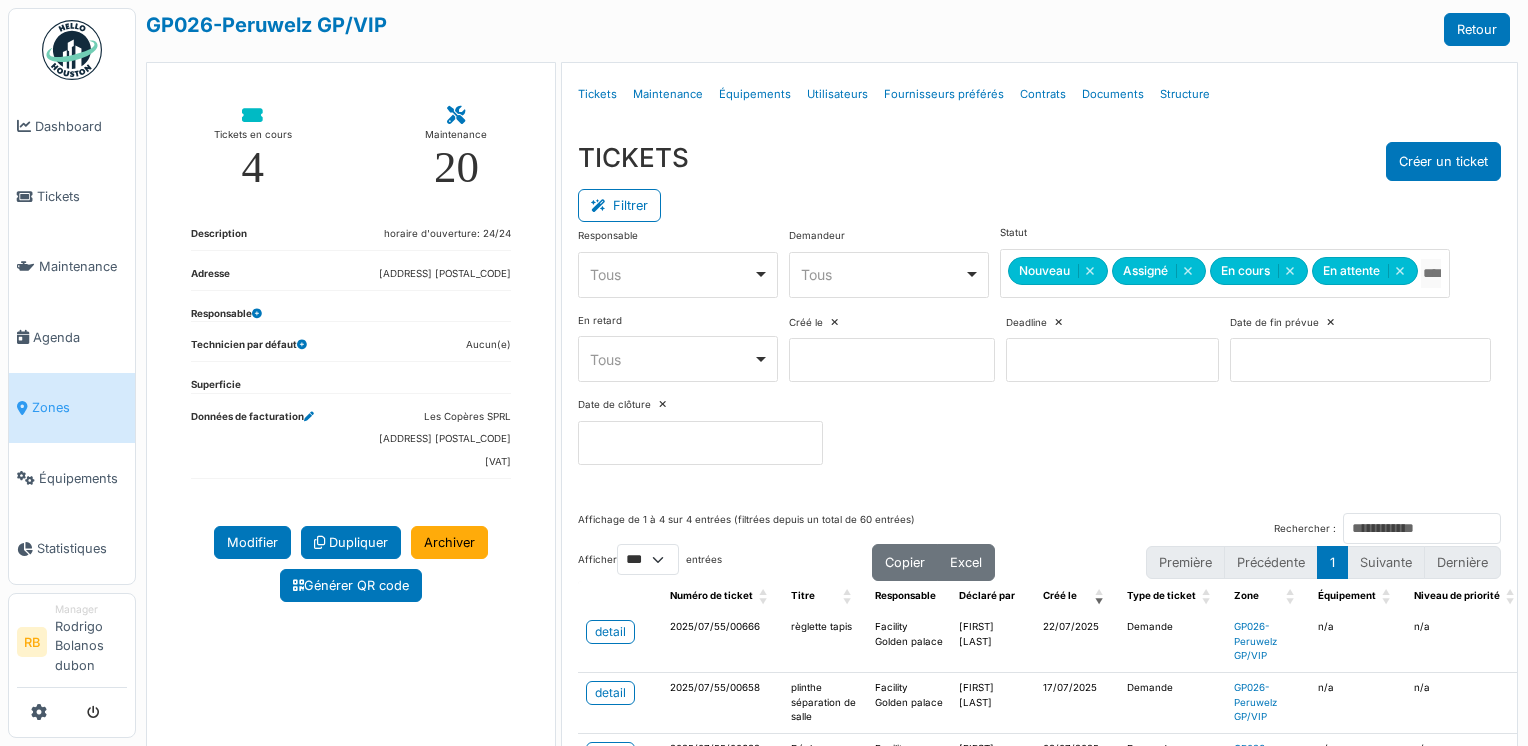 scroll, scrollTop: 188, scrollLeft: 0, axis: vertical 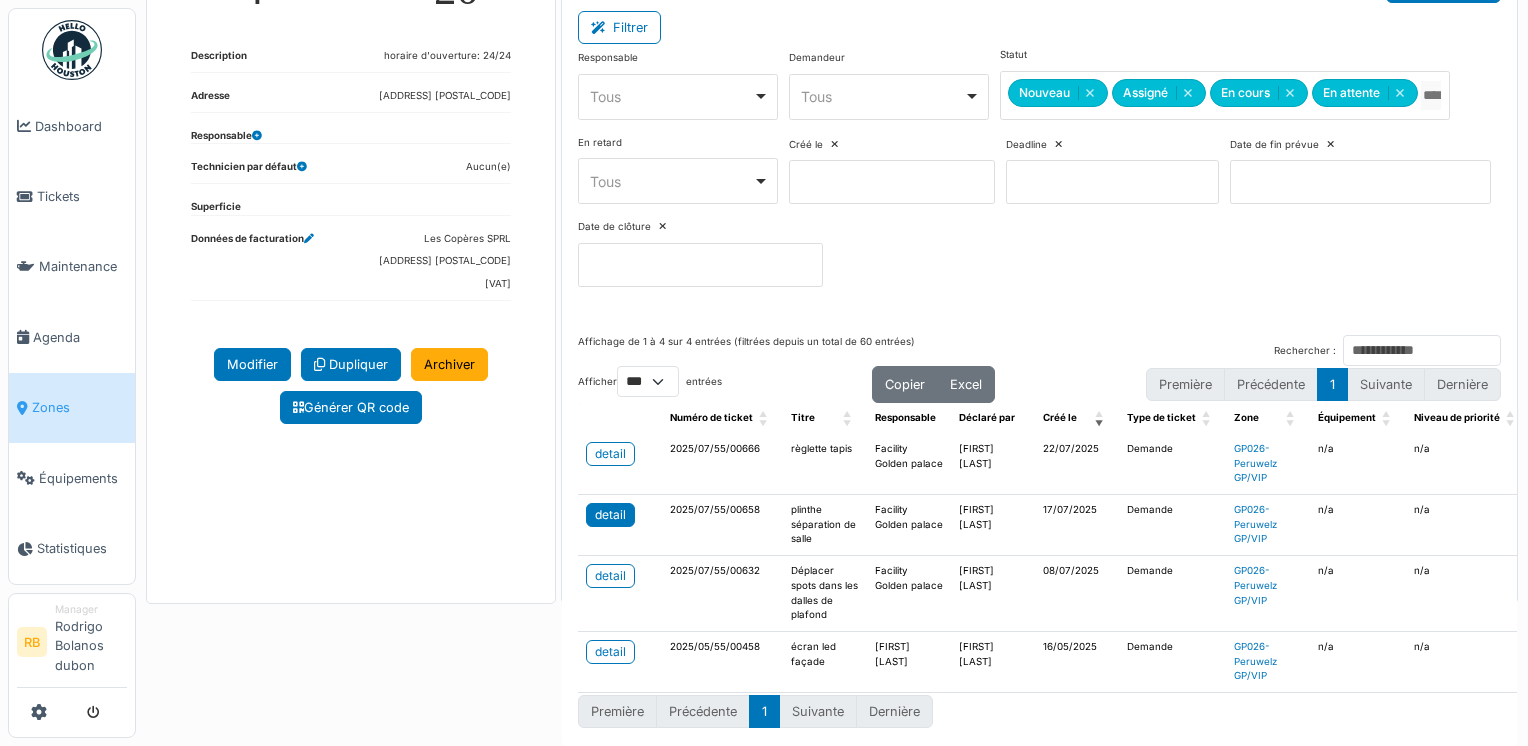 click on "detail" at bounding box center (610, 515) 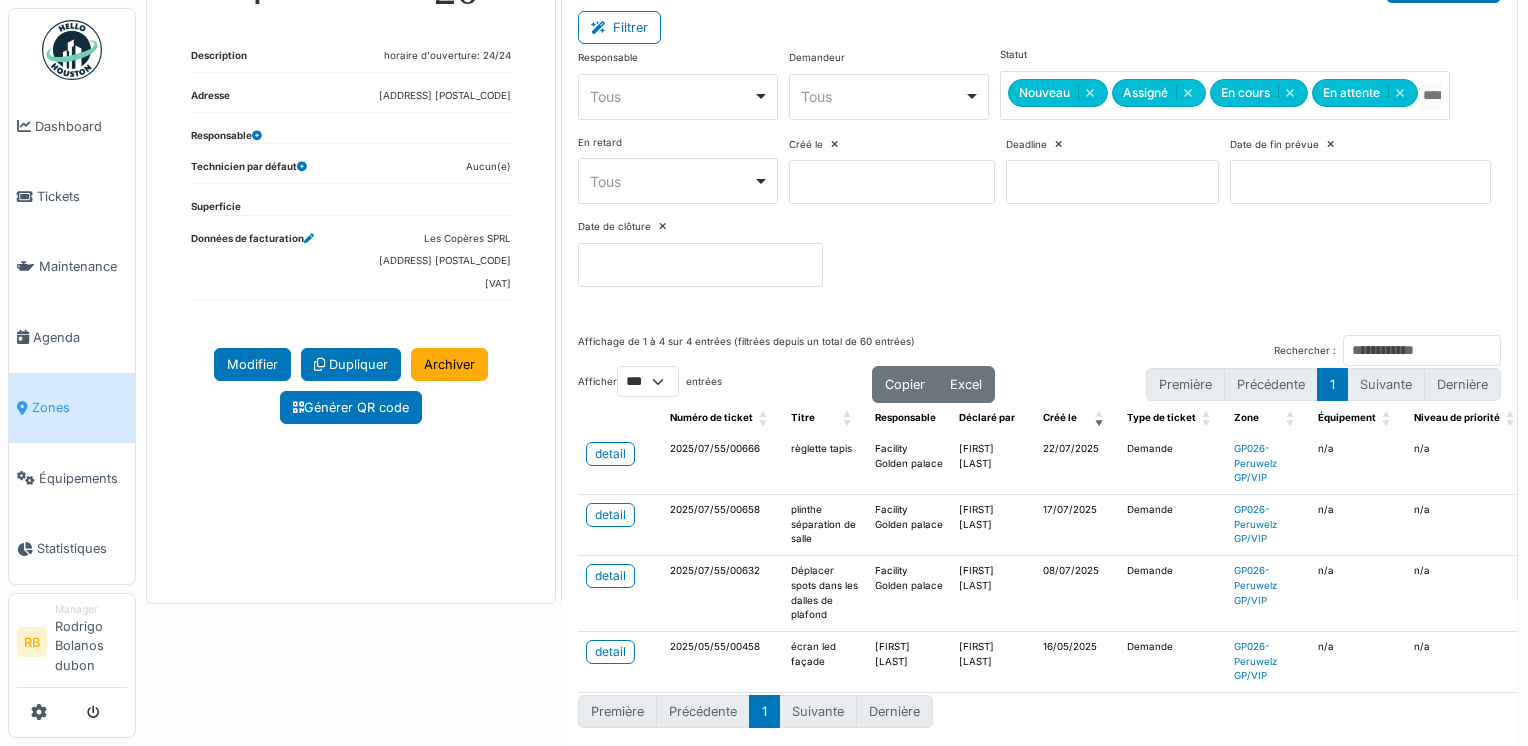 scroll, scrollTop: 188, scrollLeft: 0, axis: vertical 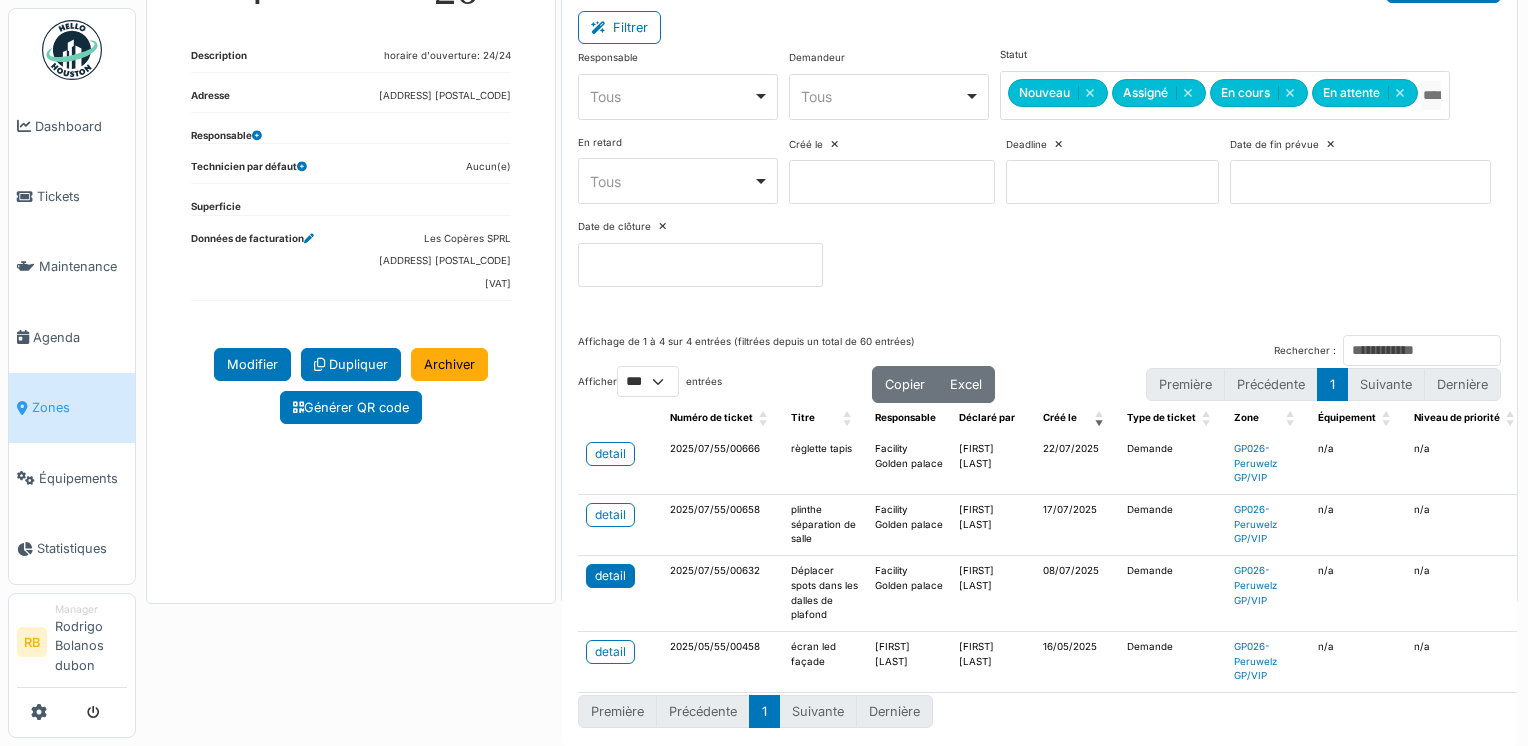 click on "detail" at bounding box center [610, 576] 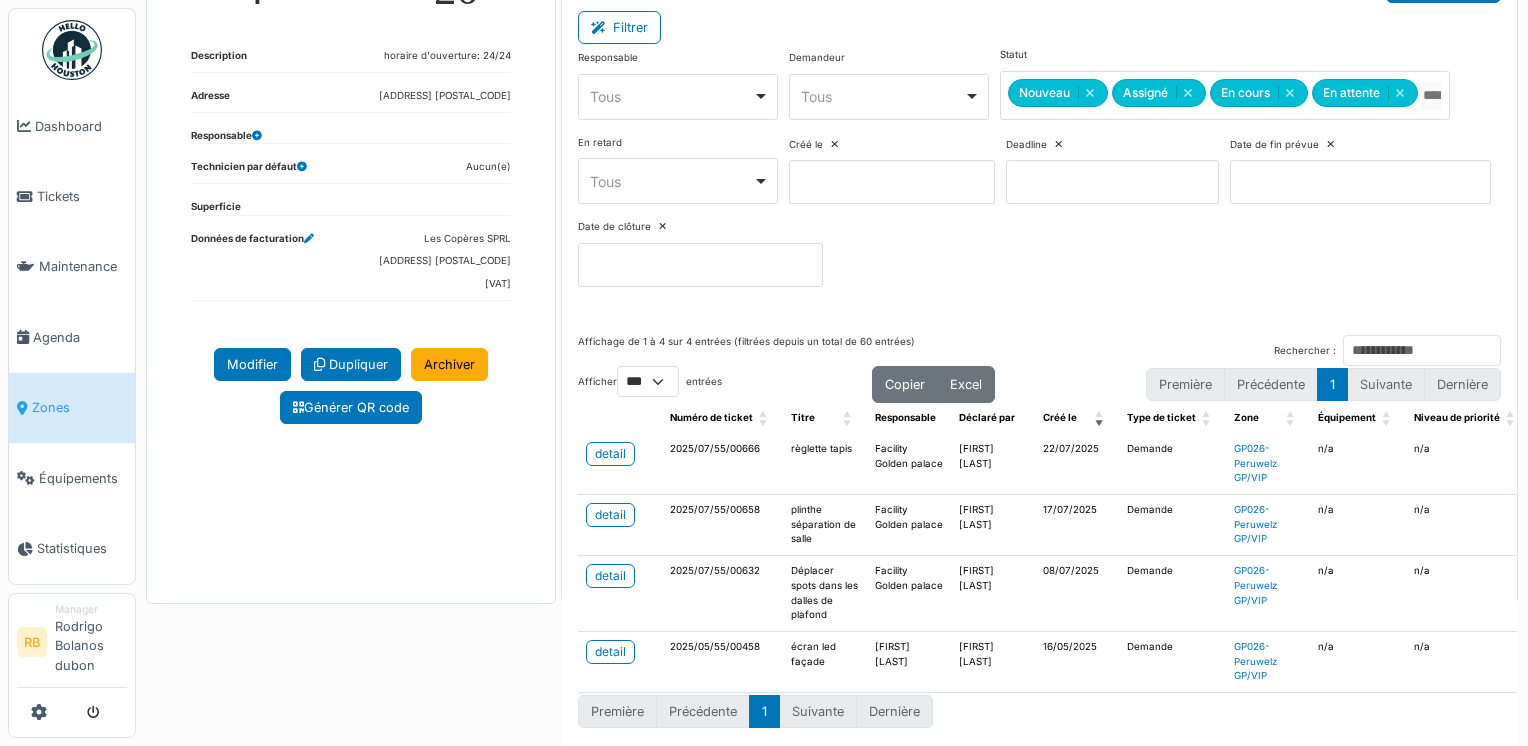 scroll, scrollTop: 0, scrollLeft: 0, axis: both 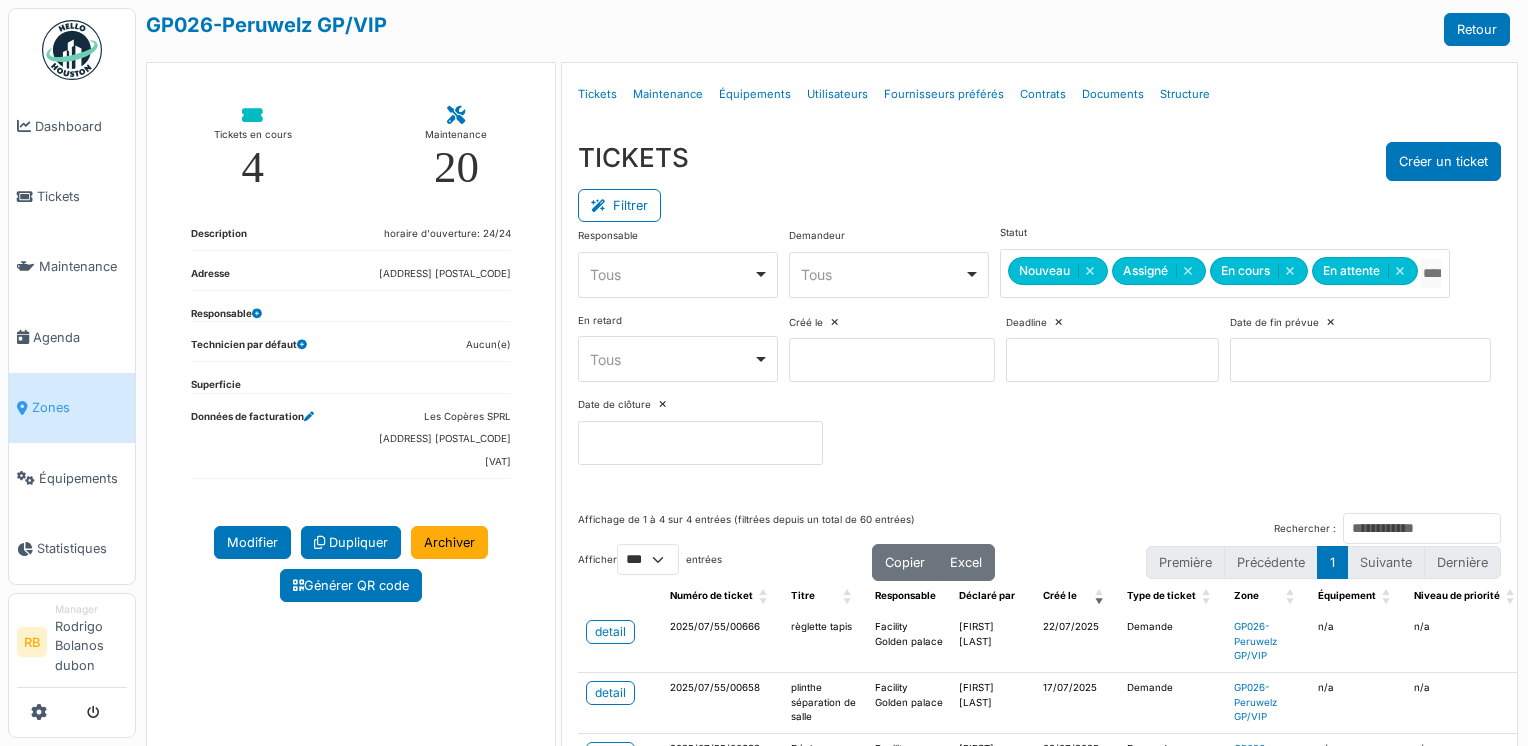click at bounding box center [72, 50] 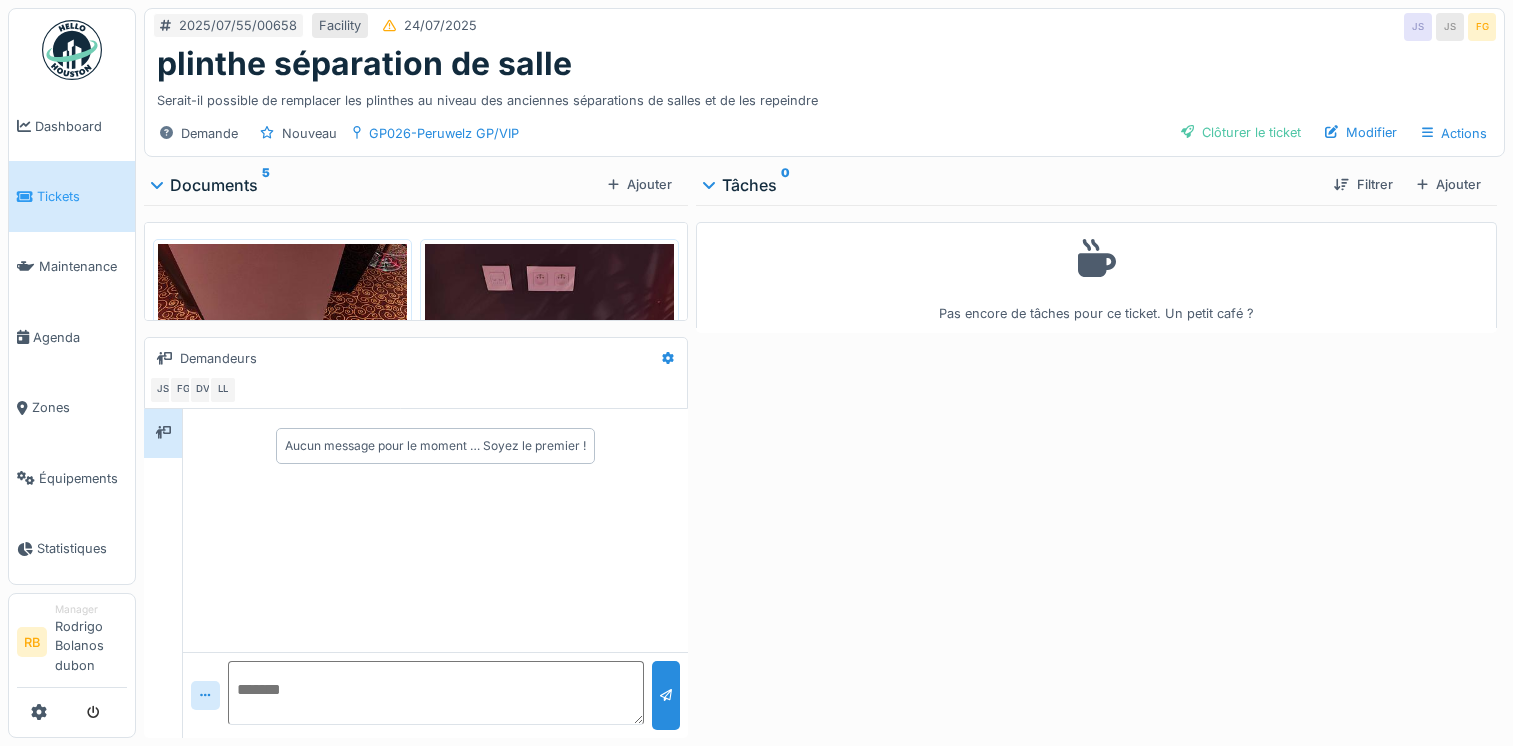 scroll, scrollTop: 0, scrollLeft: 0, axis: both 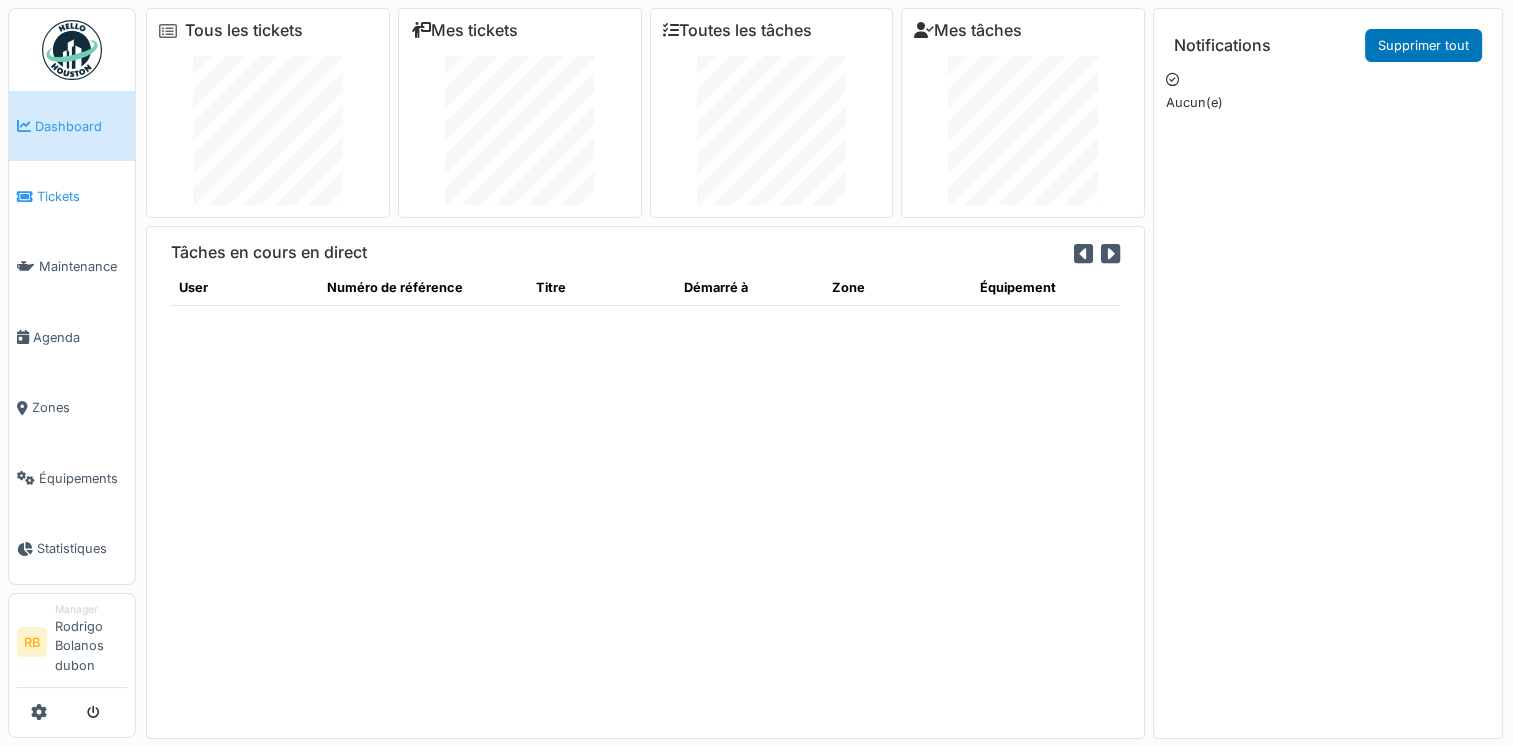 click on "Tickets" at bounding box center [82, 196] 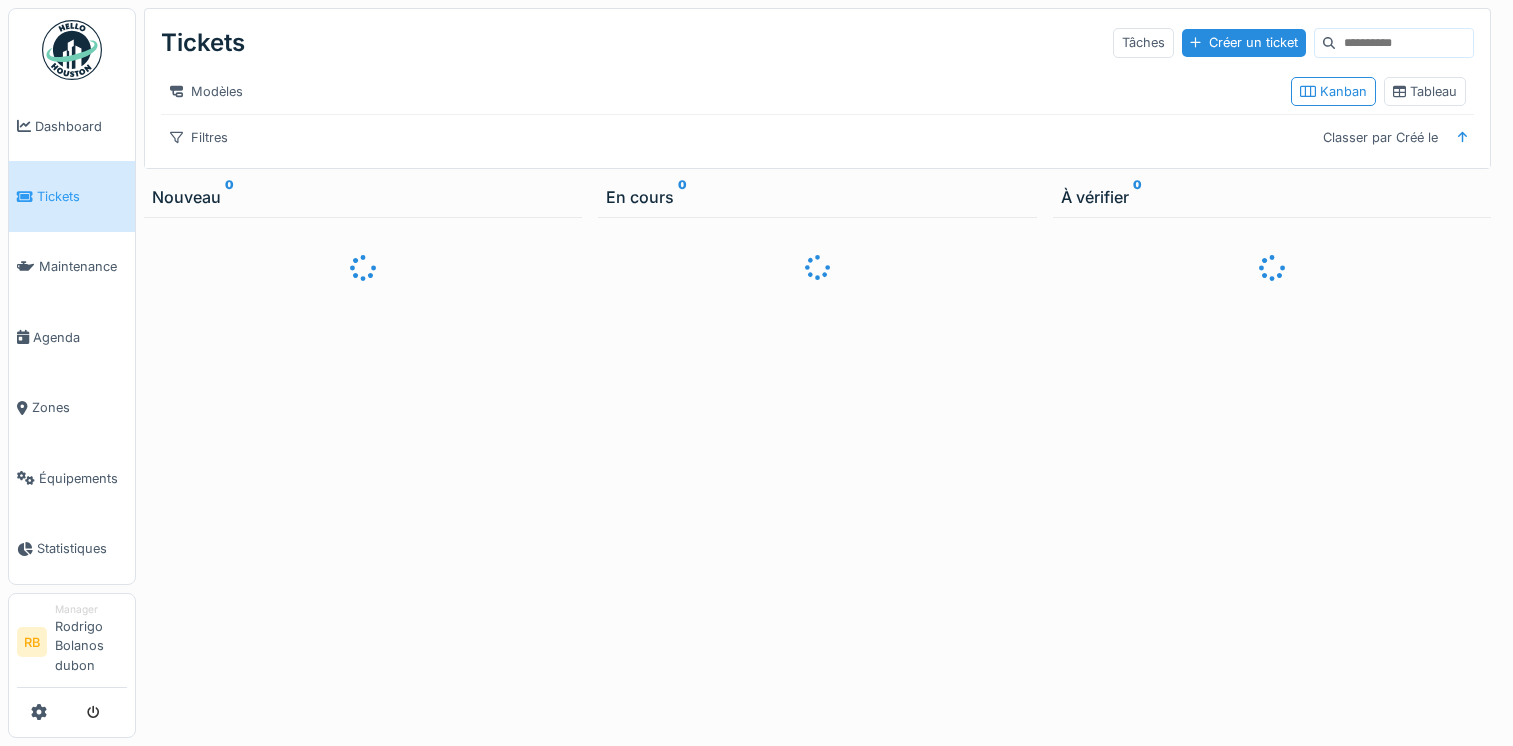 scroll, scrollTop: 0, scrollLeft: 0, axis: both 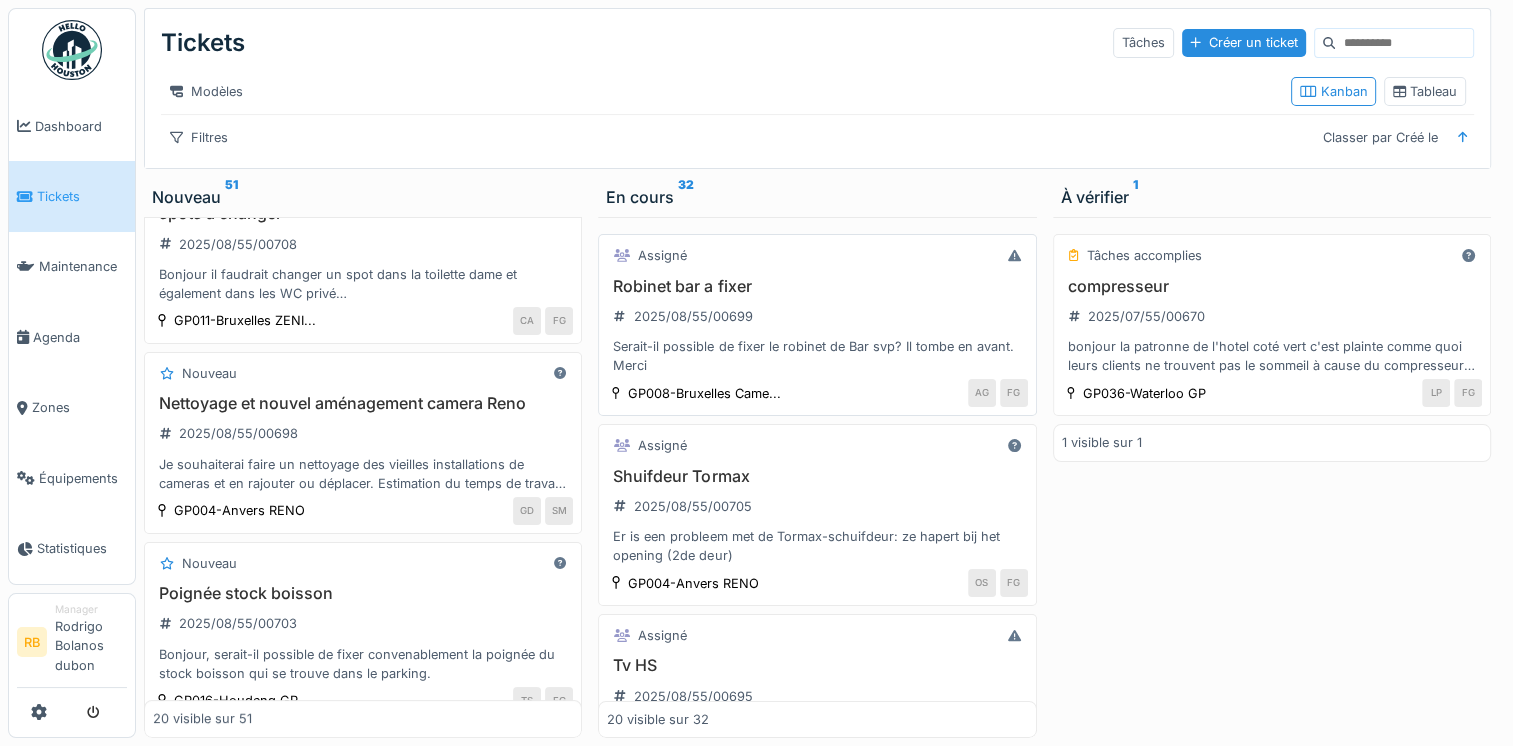 click on "Robinet bar a fixer  2025/08/55/00699 Serait-il possible de fixer le robinet de Bar svp? Il tombe en avant. Merci" at bounding box center [817, 326] 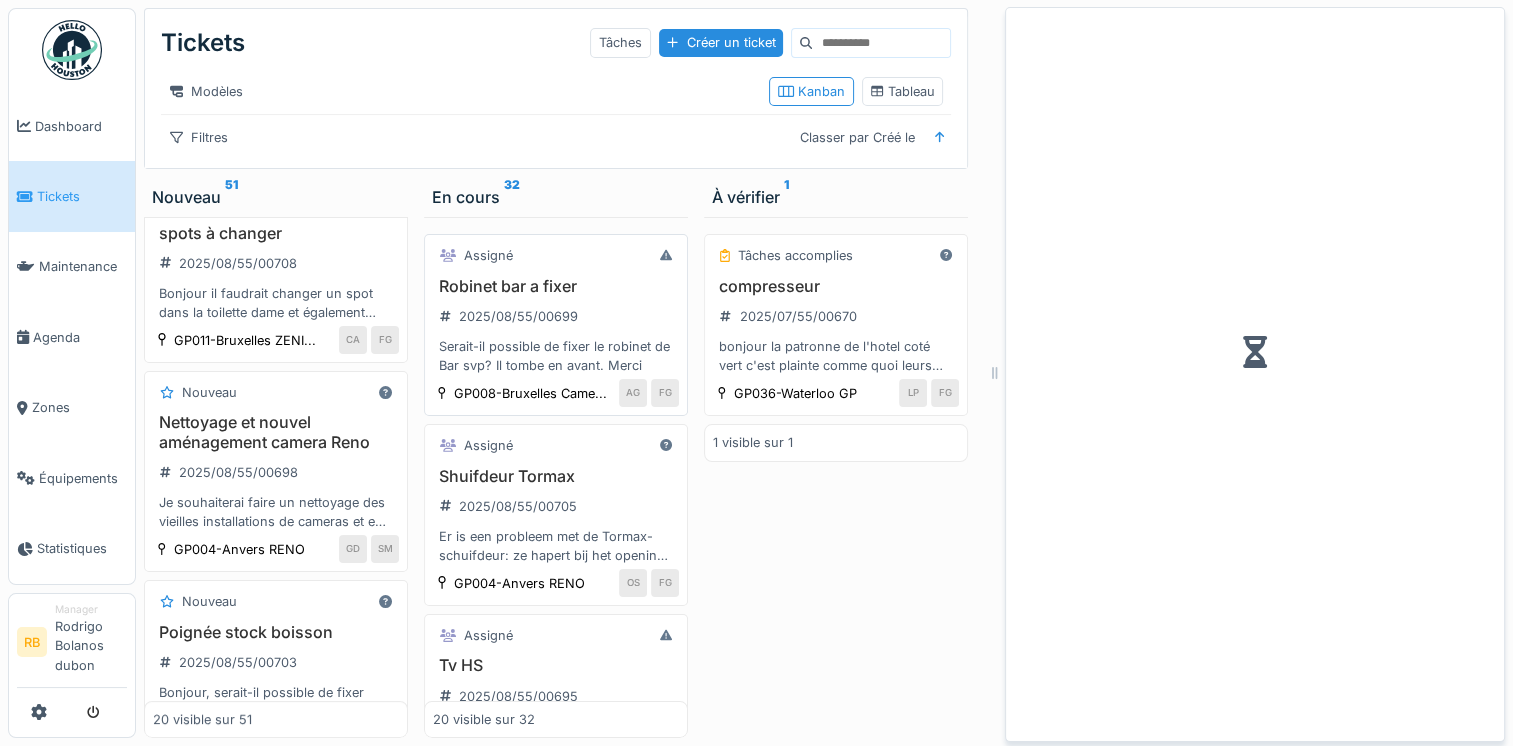scroll, scrollTop: 289, scrollLeft: 0, axis: vertical 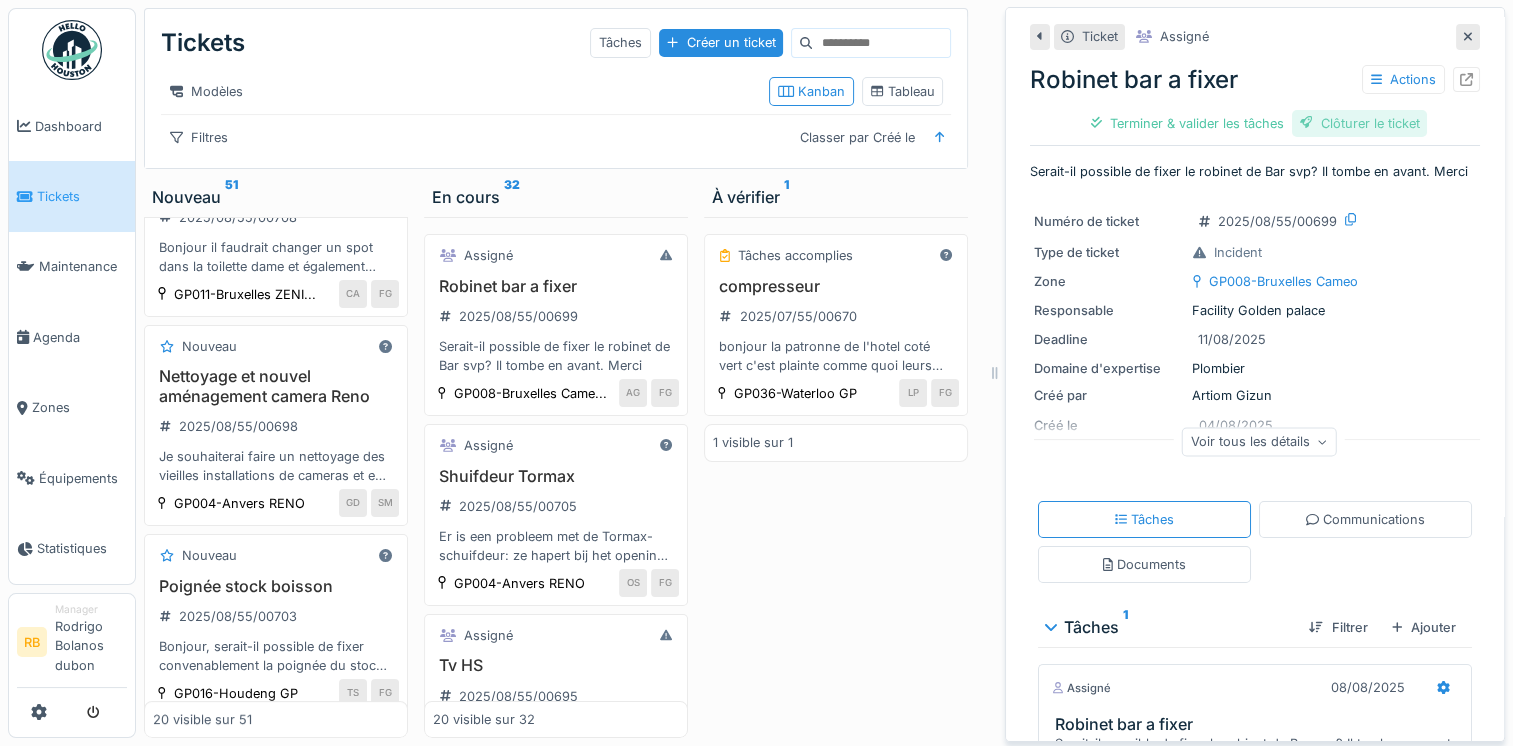 click on "Clôturer le ticket" at bounding box center (1360, 123) 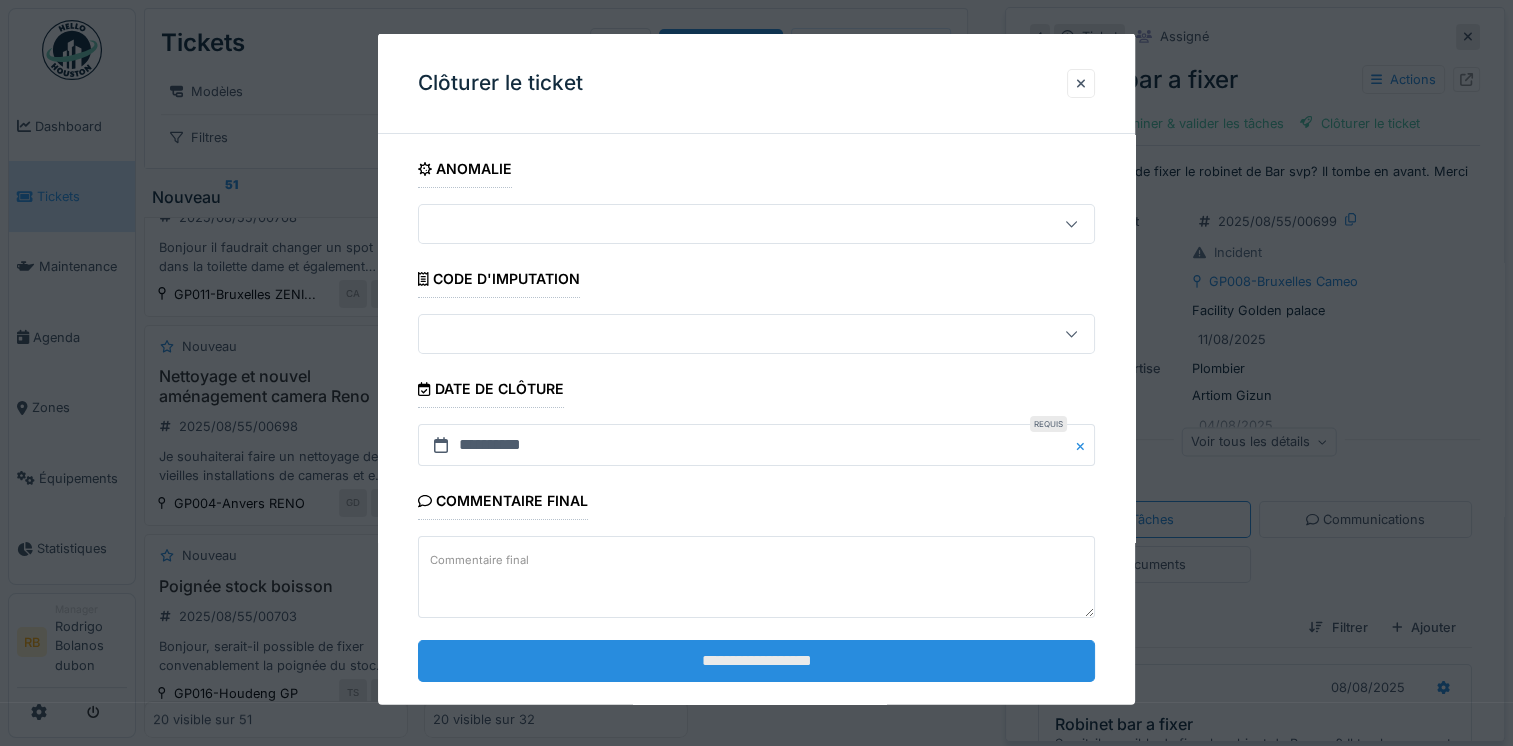 click on "**********" at bounding box center (756, 660) 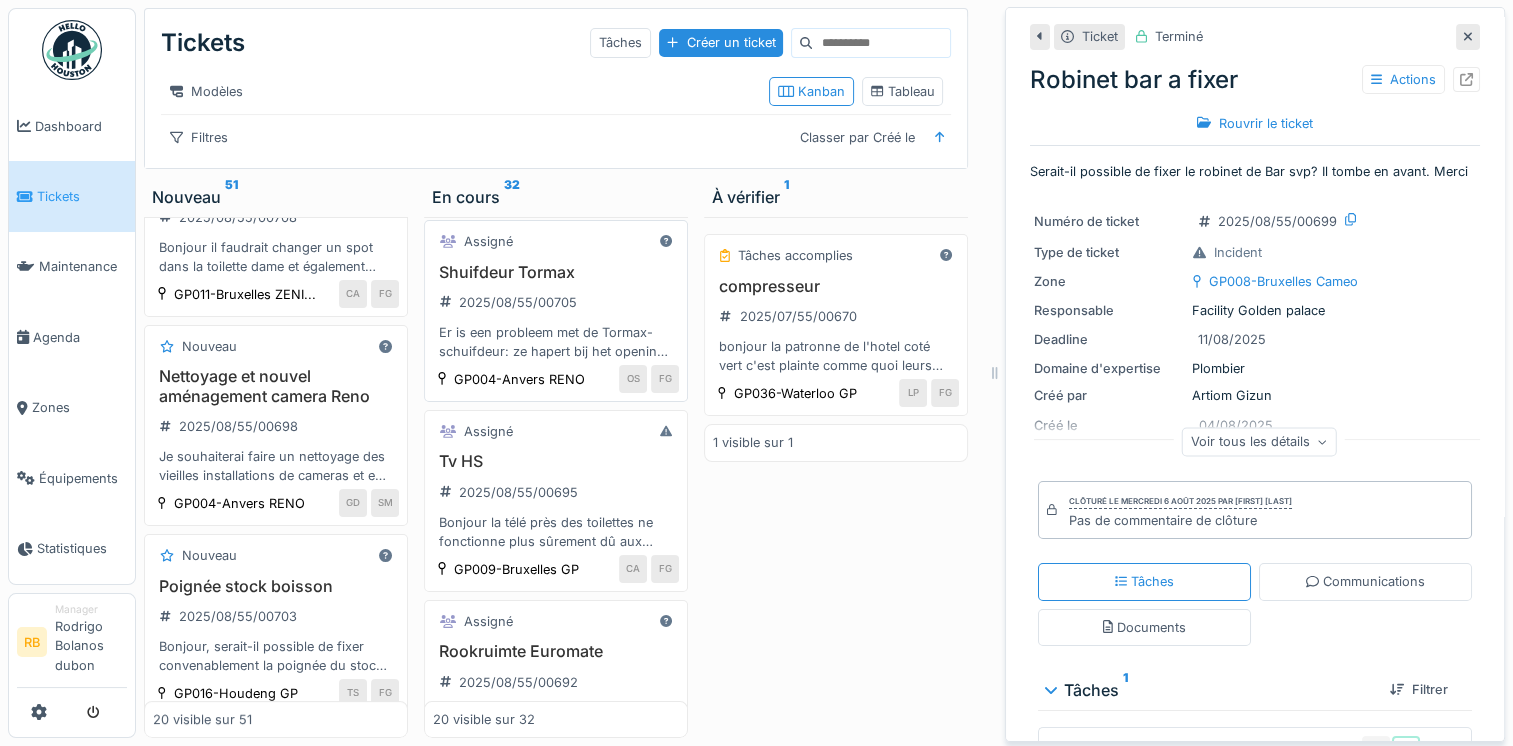 scroll, scrollTop: 204, scrollLeft: 0, axis: vertical 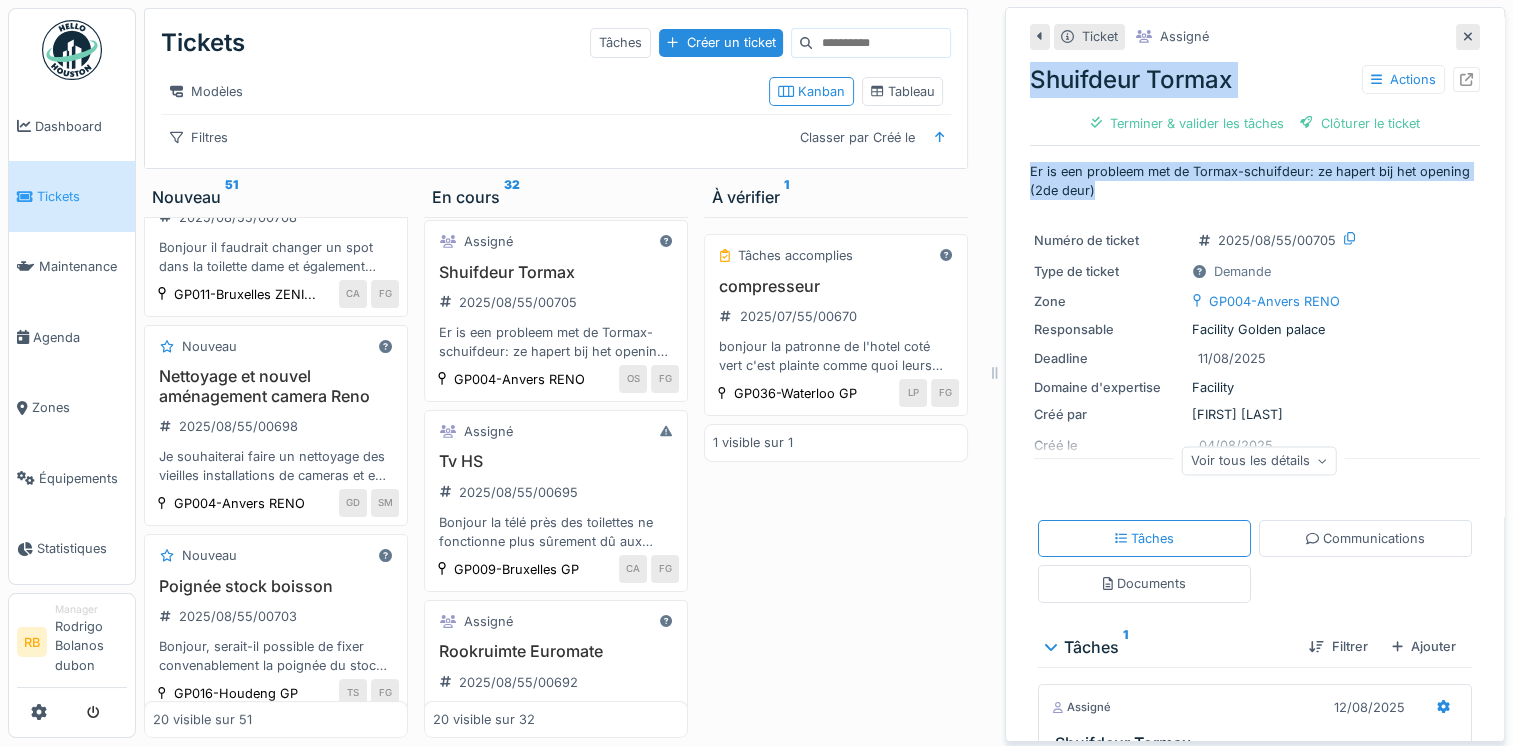 drag, startPoint x: 1130, startPoint y: 186, endPoint x: 1007, endPoint y: 82, distance: 161.07452 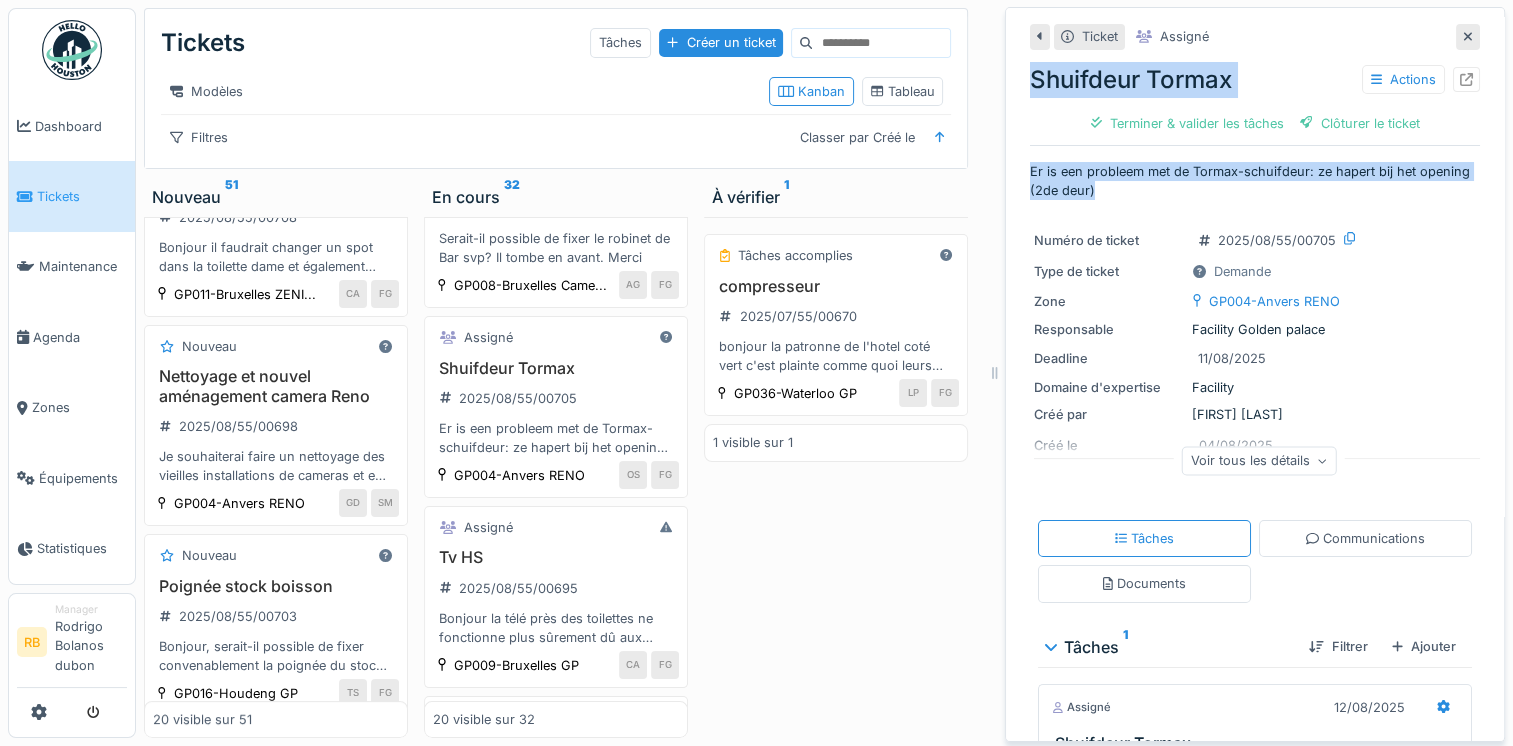 scroll, scrollTop: 0, scrollLeft: 0, axis: both 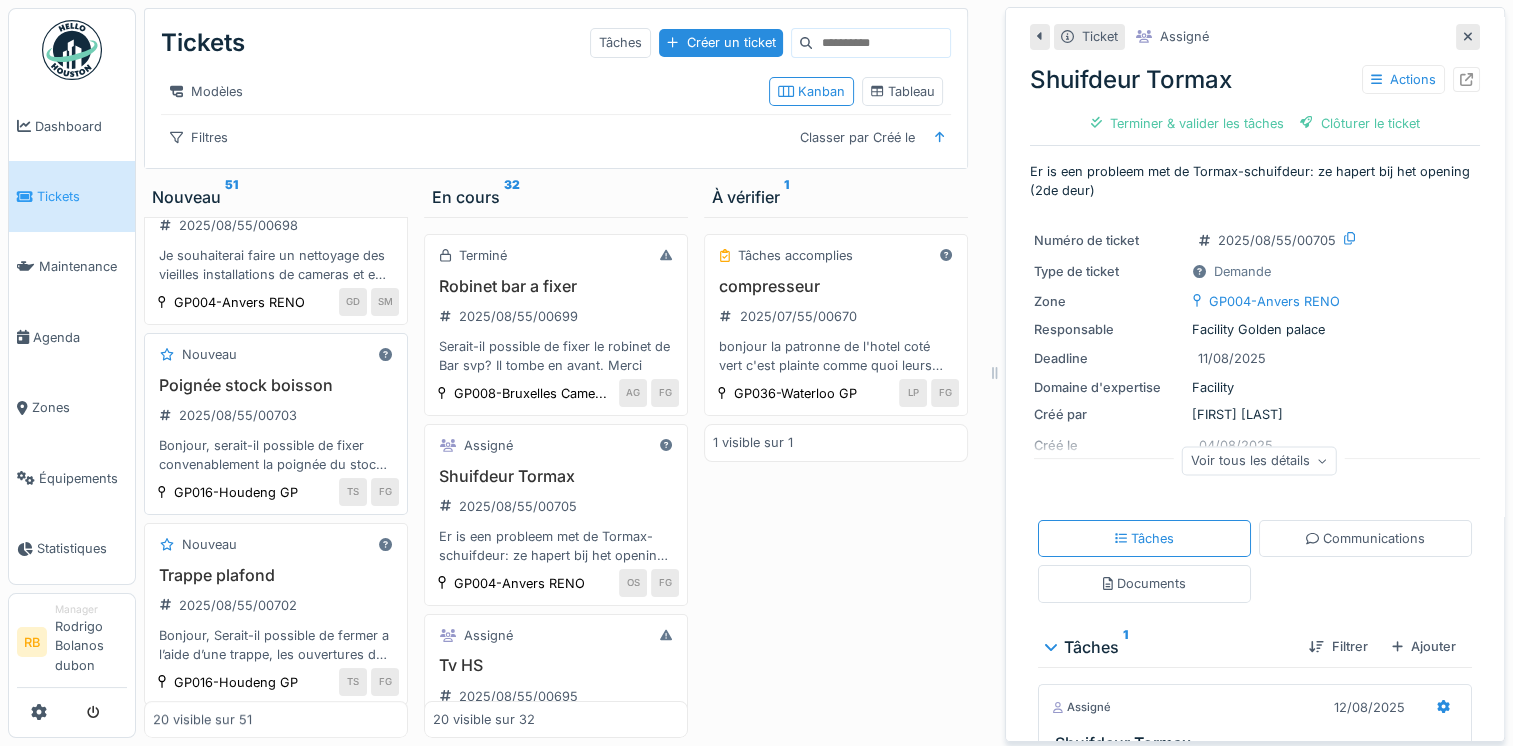click on "Poignée stock boisson 2025/08/55/00703 Bonjour,  serait-il possible de fixer convenablement la poignée du stock boisson qui se trouve dans le parking." at bounding box center (276, 425) 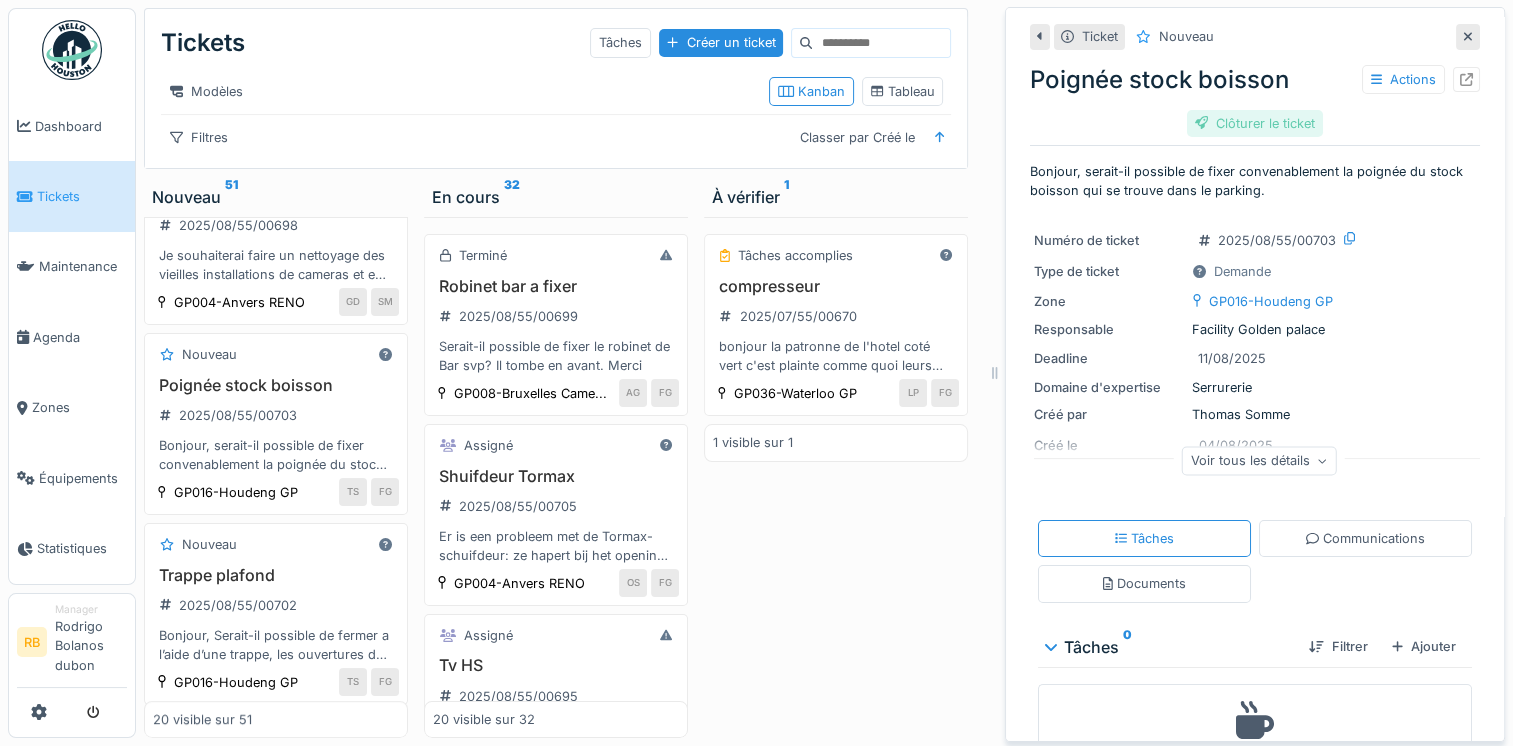click on "Clôturer le ticket" at bounding box center (1255, 123) 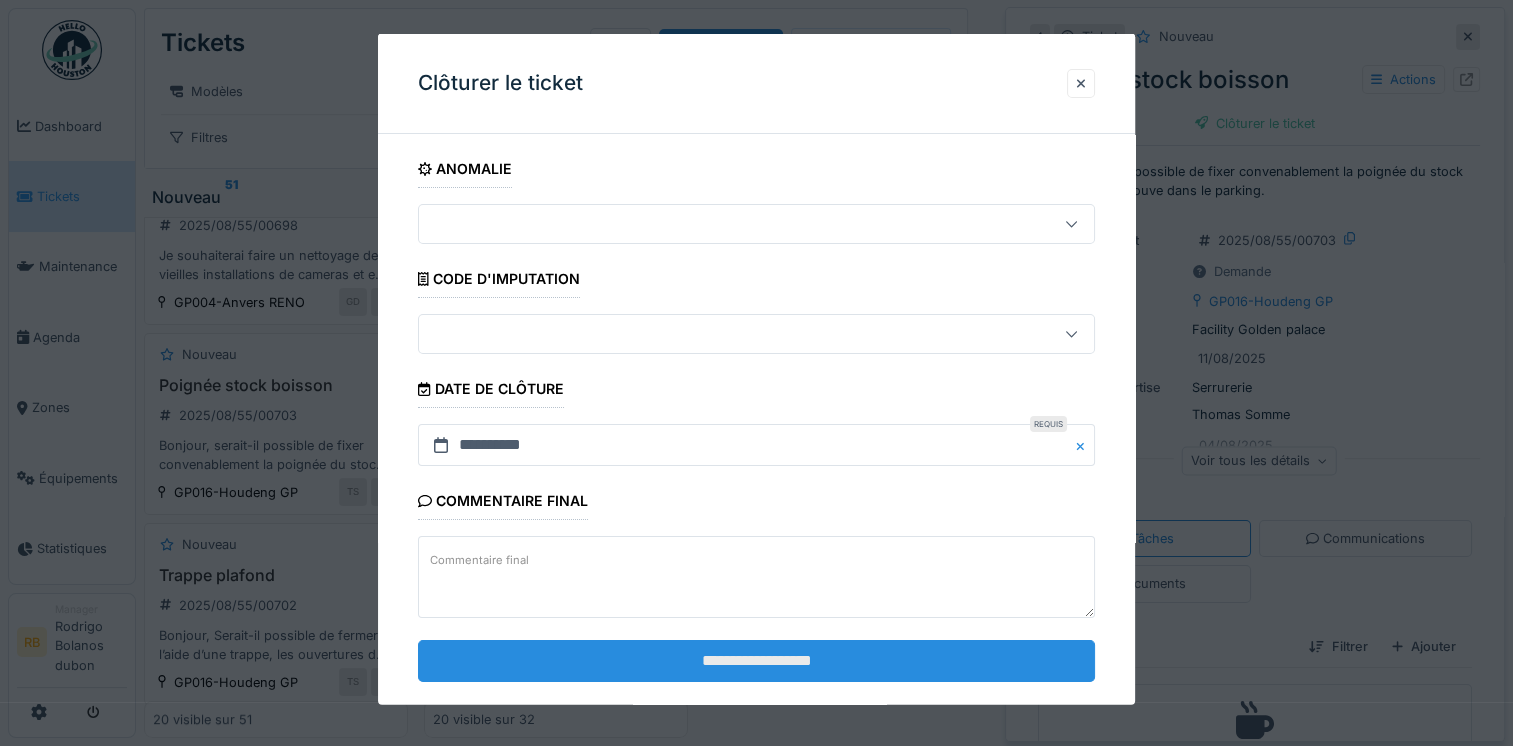 click on "**********" at bounding box center [756, 660] 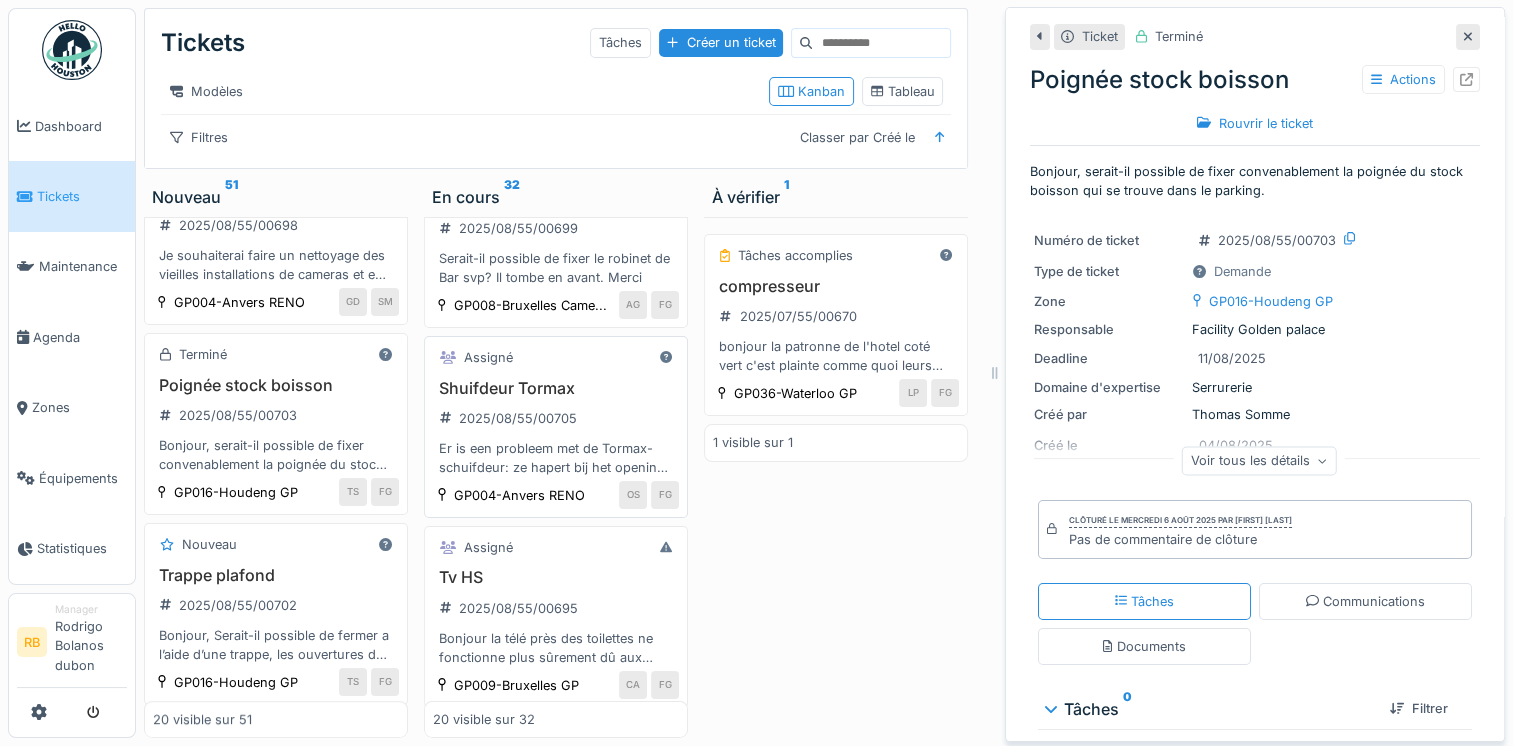 scroll, scrollTop: 90, scrollLeft: 0, axis: vertical 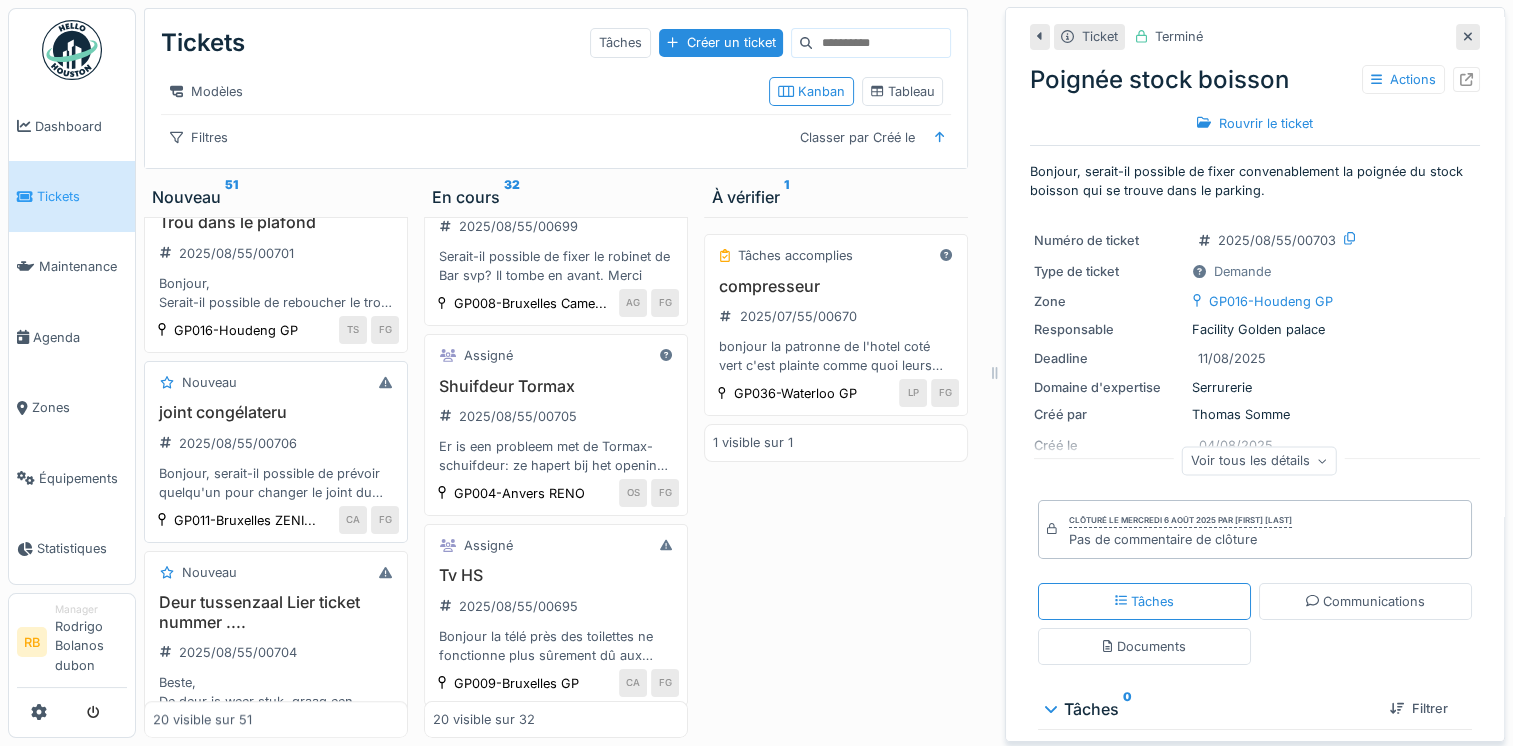 click on "Nouveau joint congélateru 2025/08/55/00706 Bonjour, serait-il possible de prévoir quelqu'un pour changer le joint du congélateur qui se trouve dans le couloir, pour info nous avons la pièce de rechange qui se trouve dans une boite. Celle-ci se trouve sur la machine à cigarettes
Merci GP011-Bruxelles ZENI... CA FG" at bounding box center [276, 452] 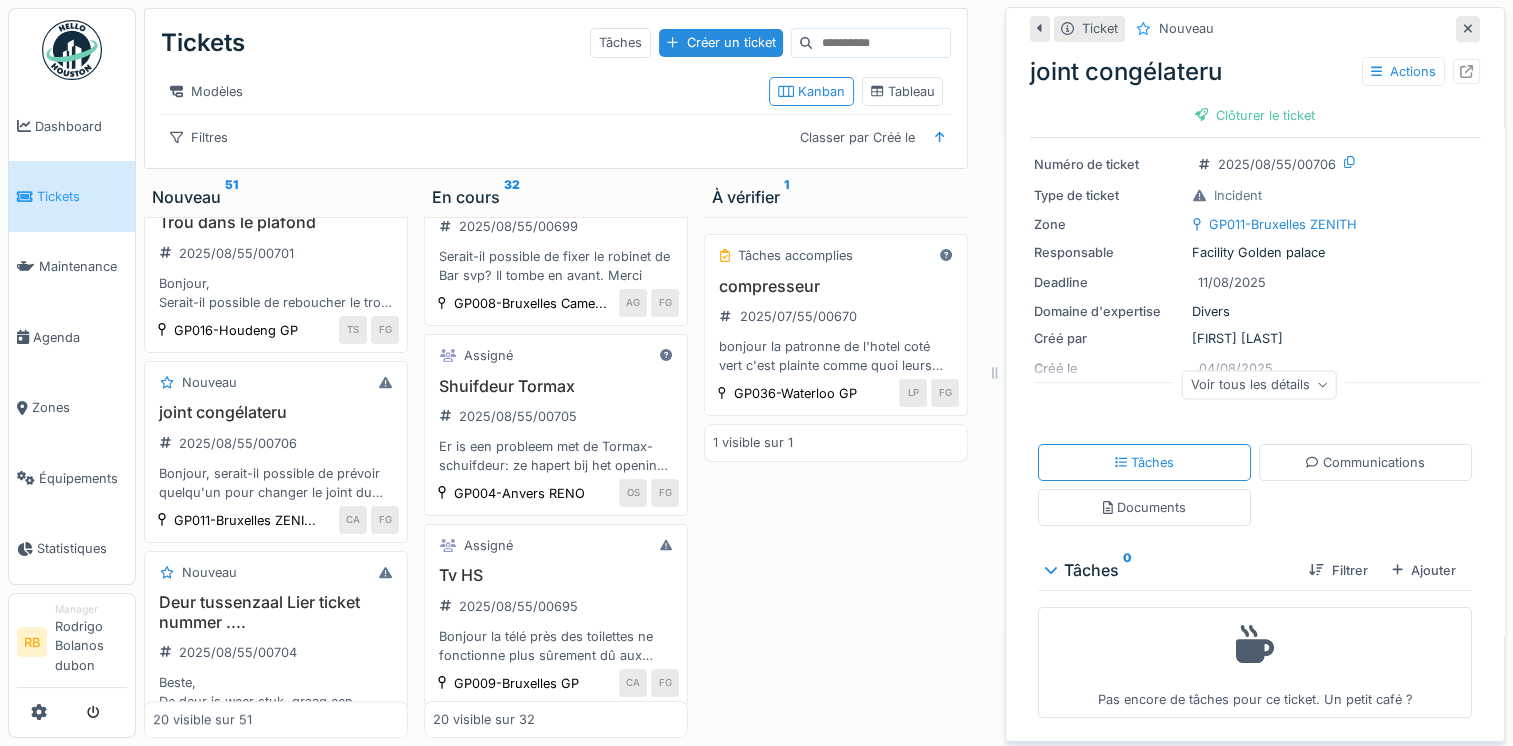 scroll, scrollTop: 135, scrollLeft: 0, axis: vertical 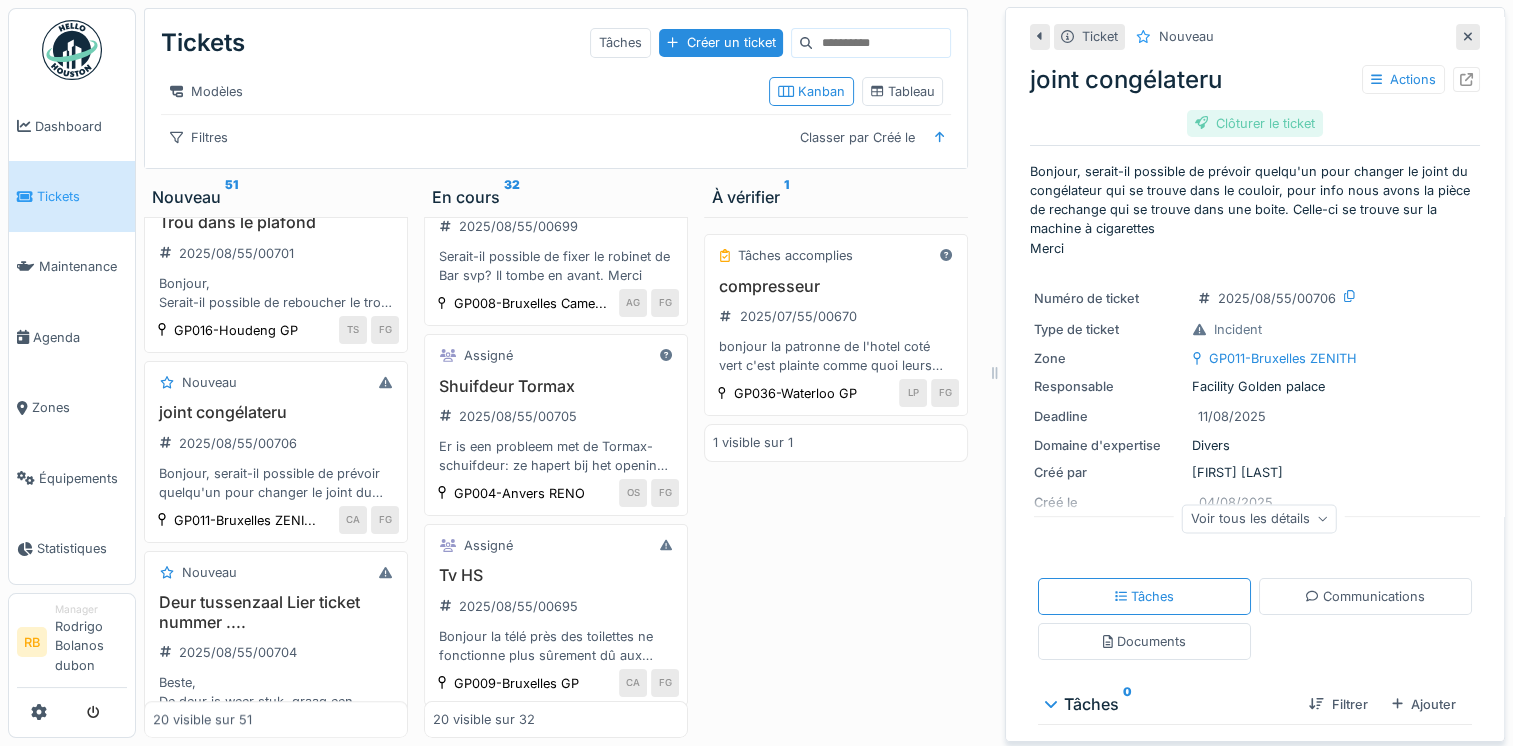 click on "Clôturer le ticket" at bounding box center (1255, 123) 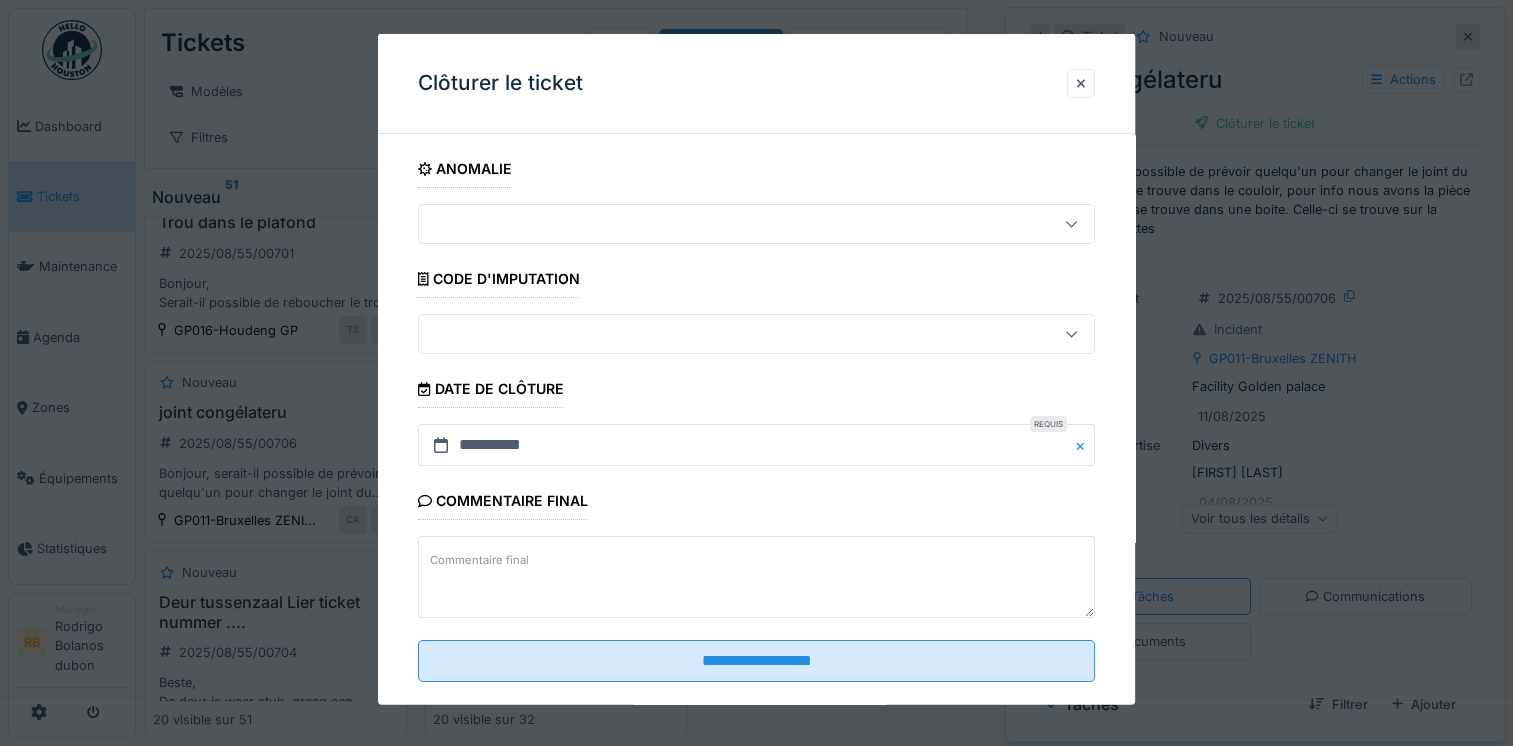 click on "Commentaire final" at bounding box center [756, 577] 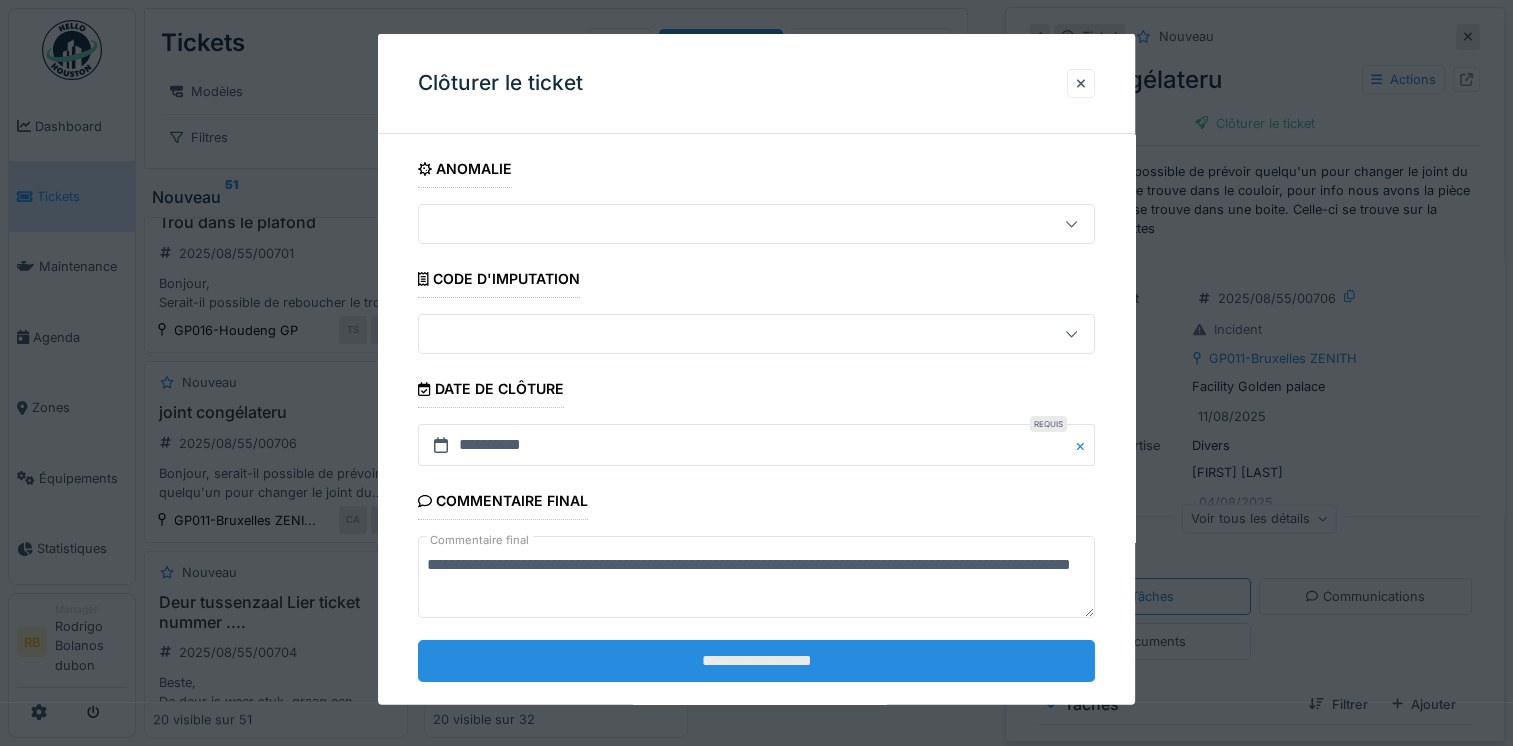 type on "**********" 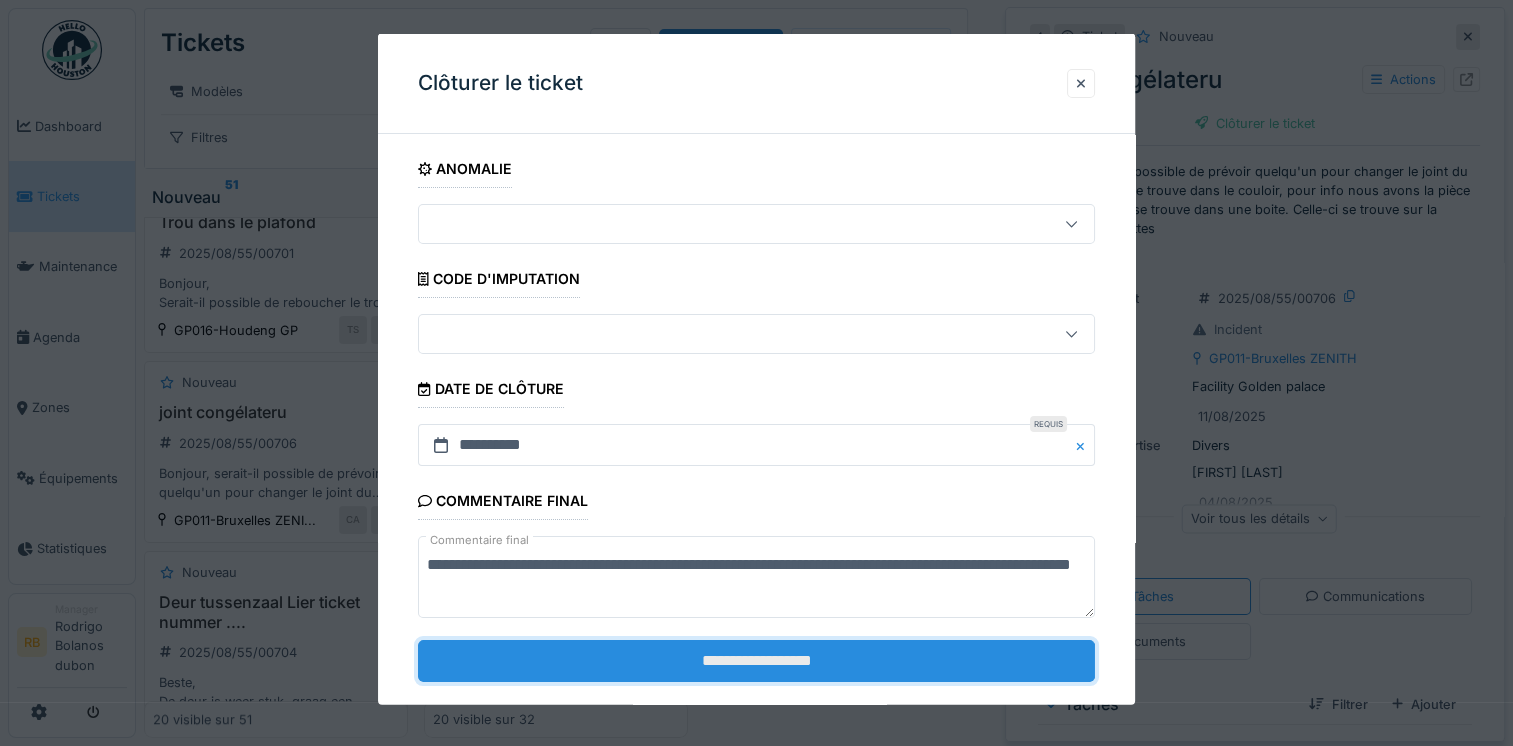 click on "**********" at bounding box center [756, 660] 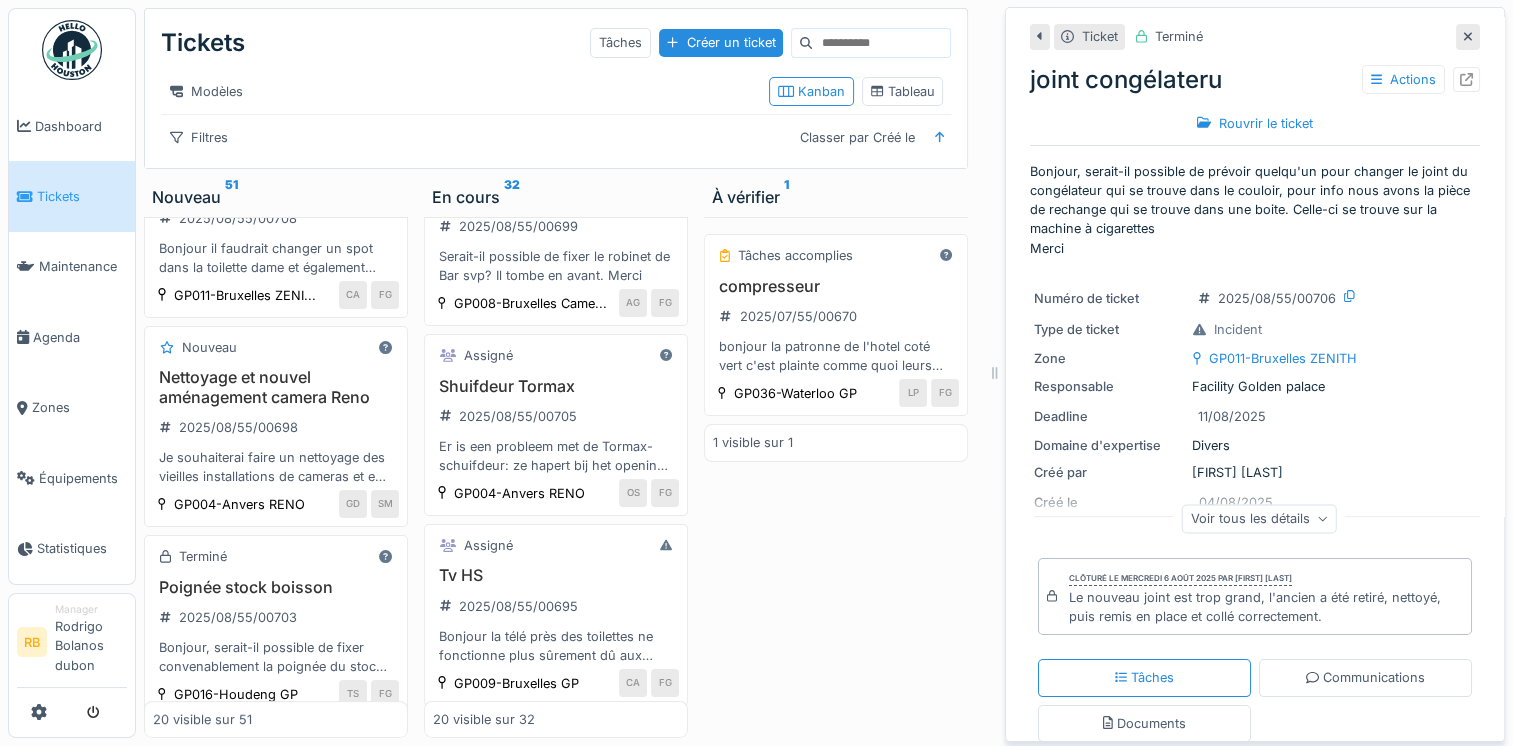scroll, scrollTop: 0, scrollLeft: 0, axis: both 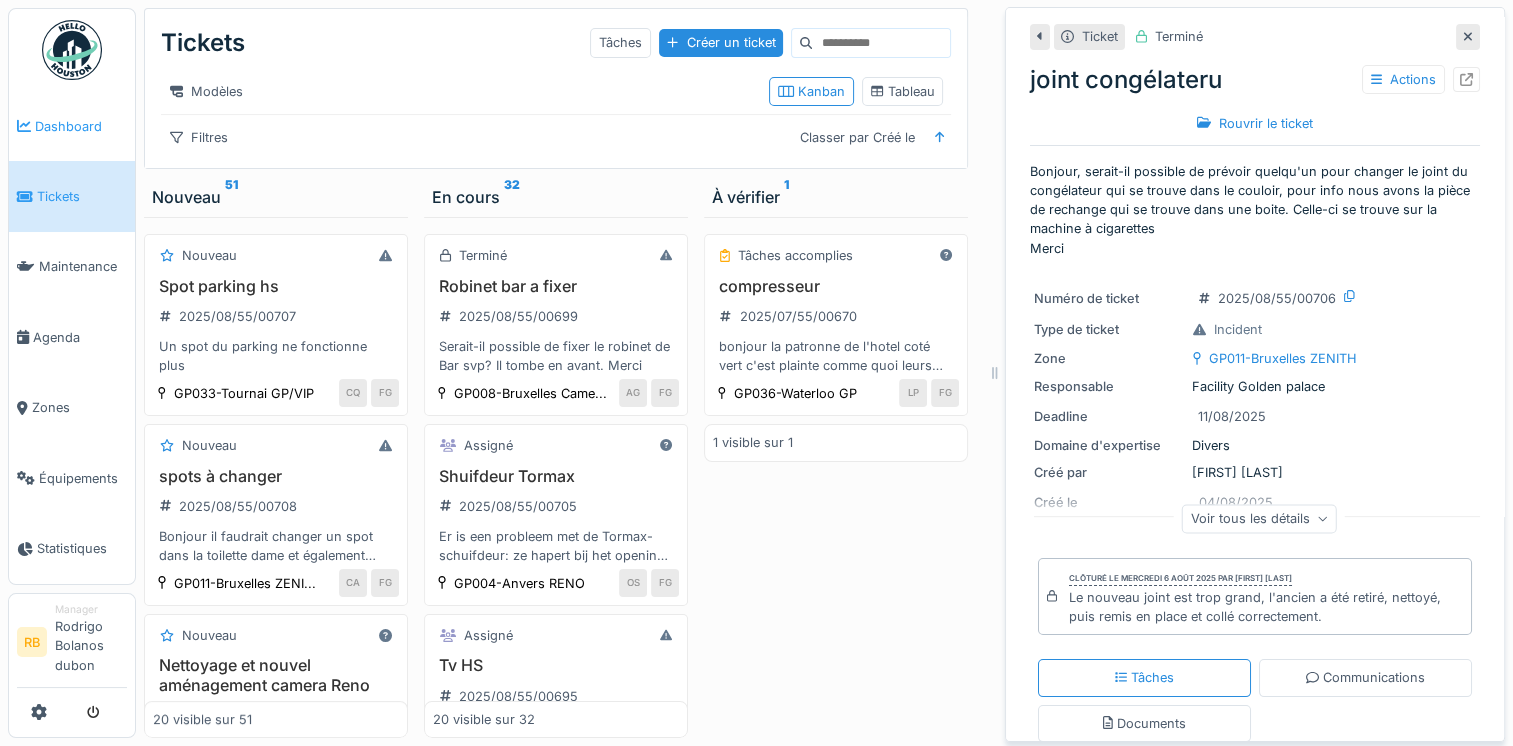 click on "Dashboard" at bounding box center [81, 126] 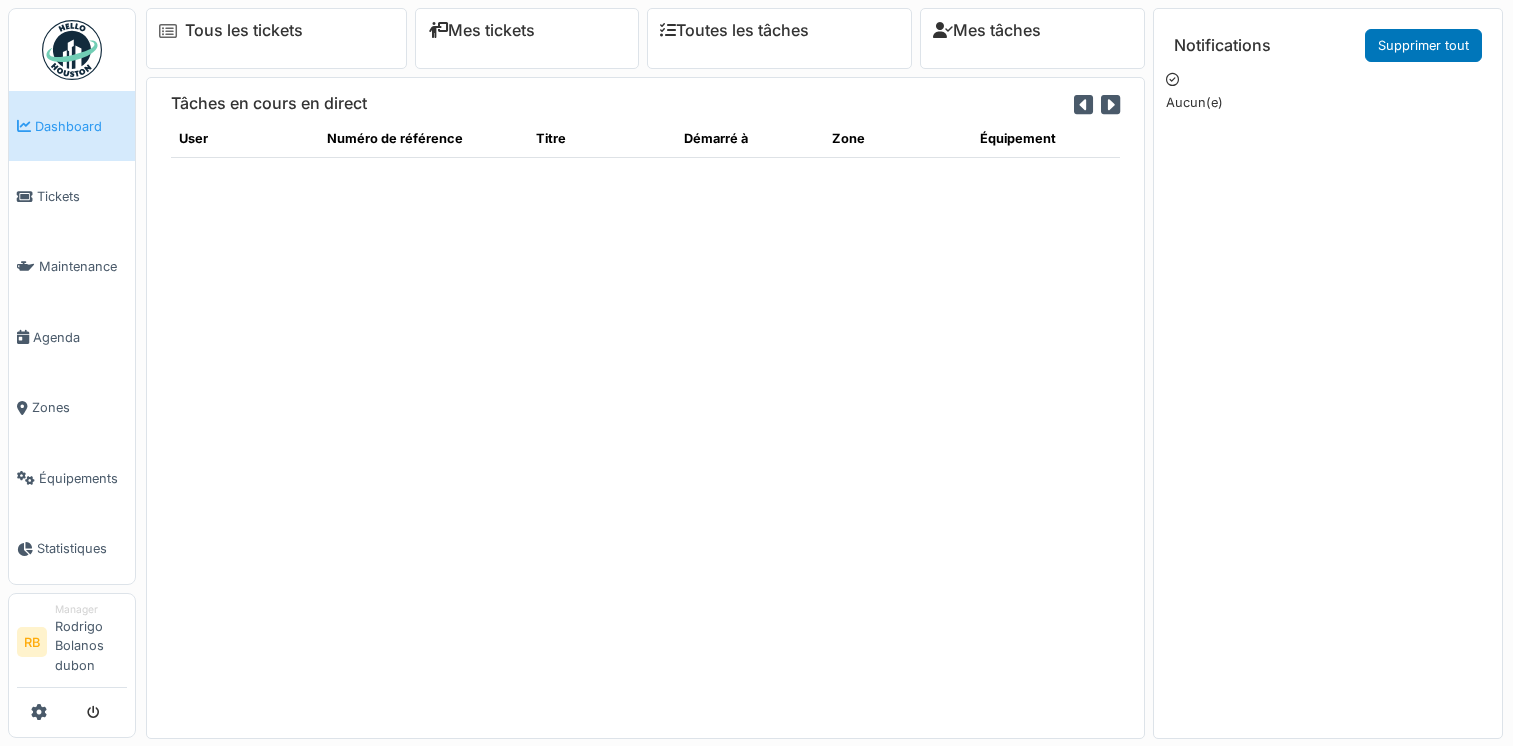 scroll, scrollTop: 0, scrollLeft: 0, axis: both 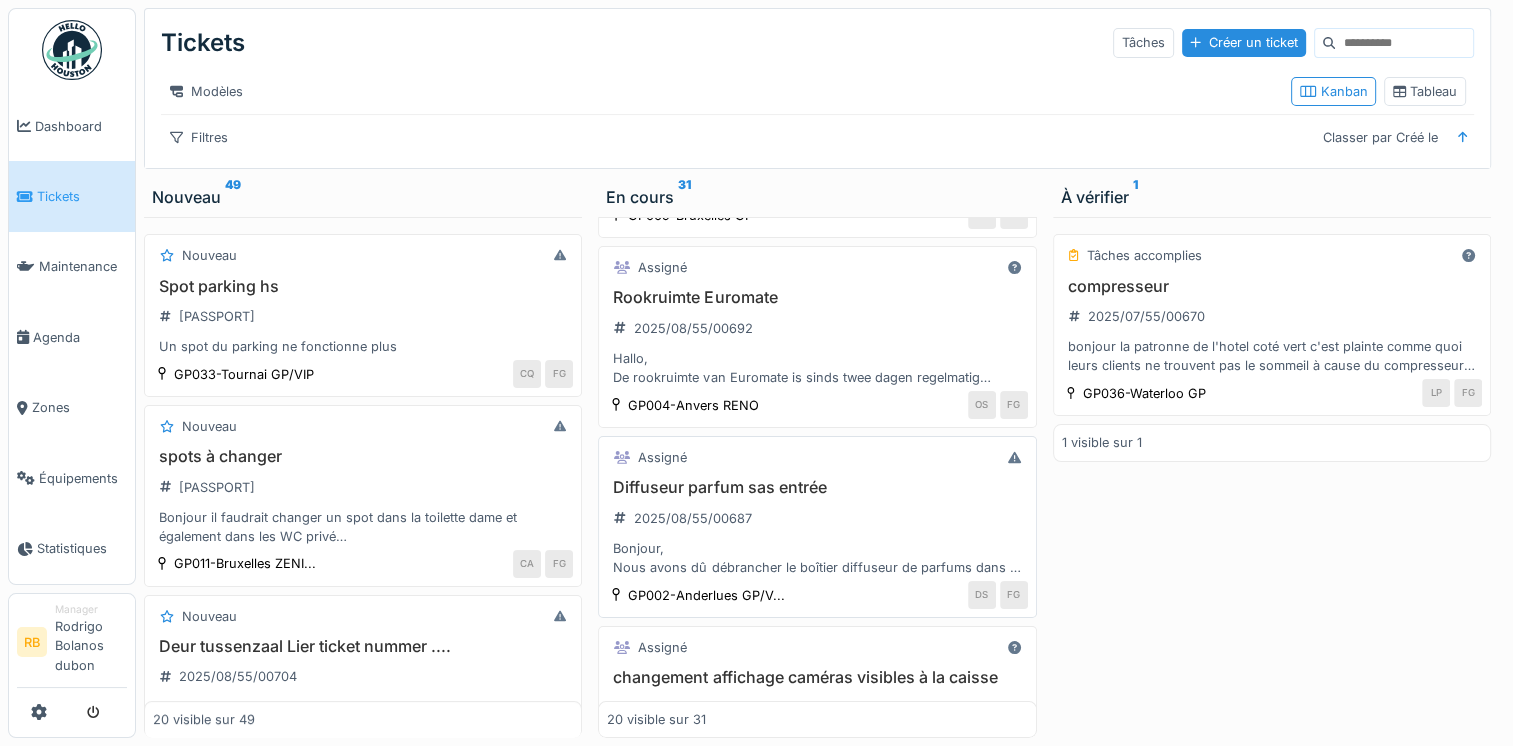 click on "Diffuseur parfum sas entrée" at bounding box center [817, 487] 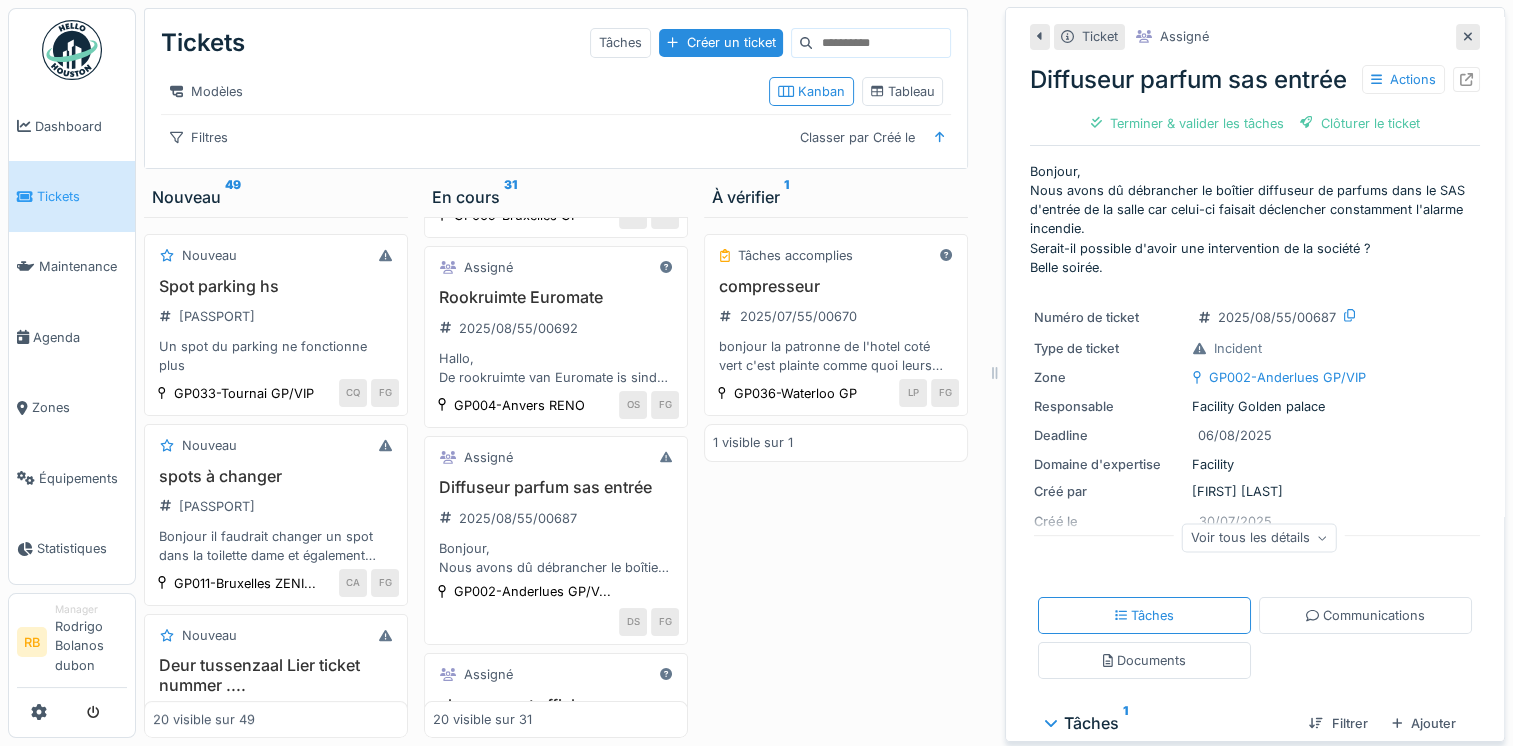 scroll, scrollTop: 373, scrollLeft: 0, axis: vertical 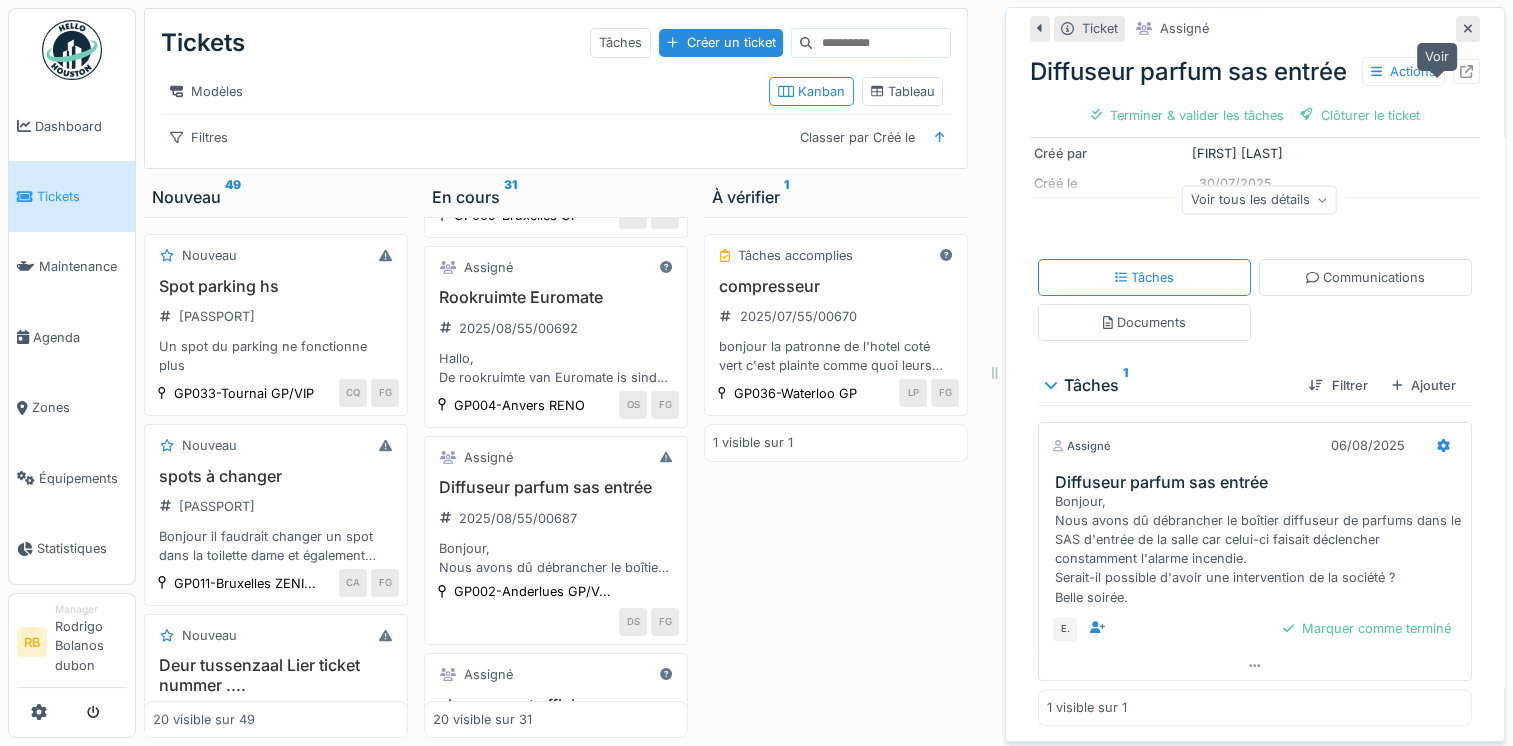 click 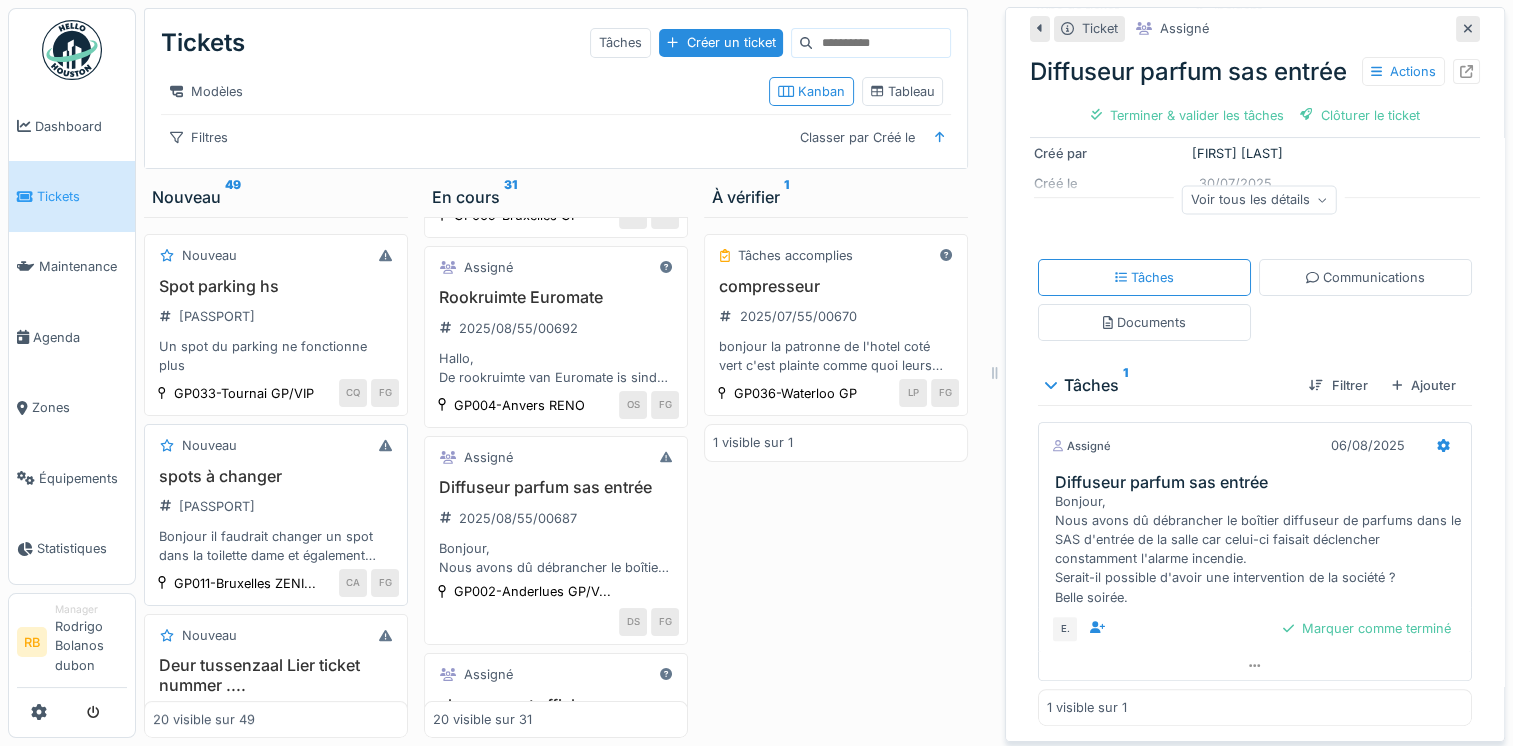 scroll, scrollTop: 0, scrollLeft: 0, axis: both 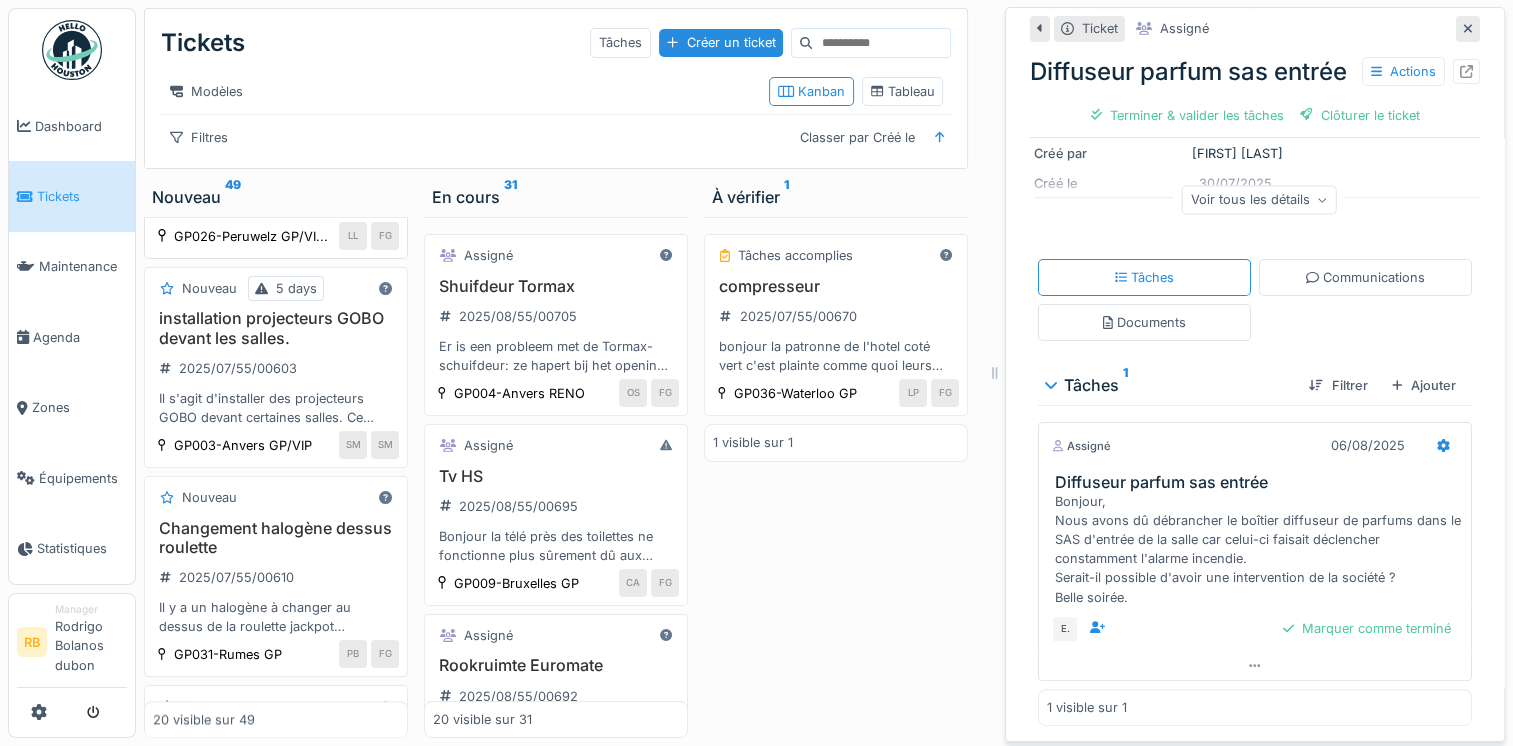 click on "Déplacer spots dans les dalles de plafond 2025/07/55/00632 Suite au déplacement de machines et placement de la roulette, il faudrait déplacer les dalles de faux plafond avec un spot de dans pour ne pas avoir de reflet dans les écrans.
Nous avons aussi un problème avec le led rouge qui fait des reflets, il faudrait trouver une solution." at bounding box center (276, 159) 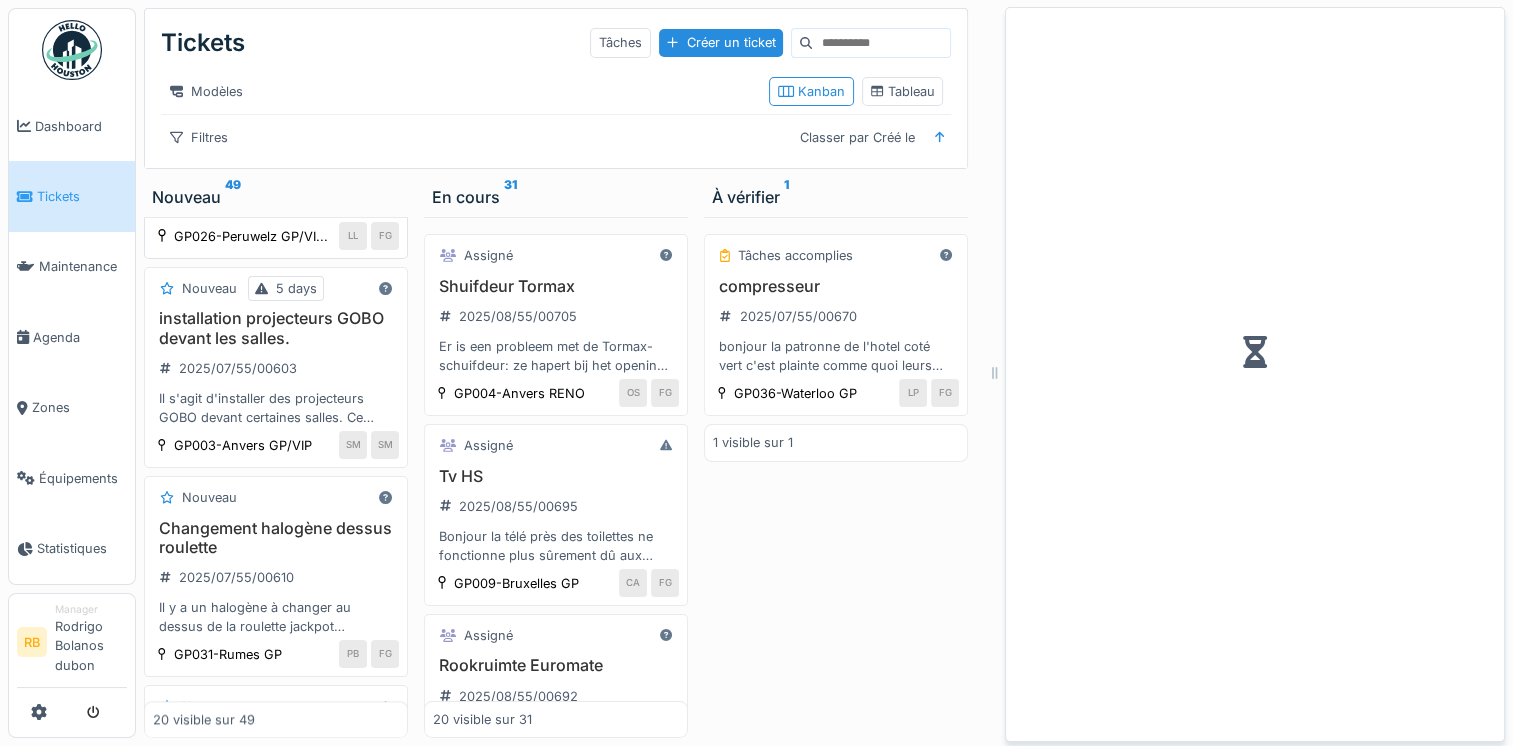 scroll, scrollTop: 0, scrollLeft: 0, axis: both 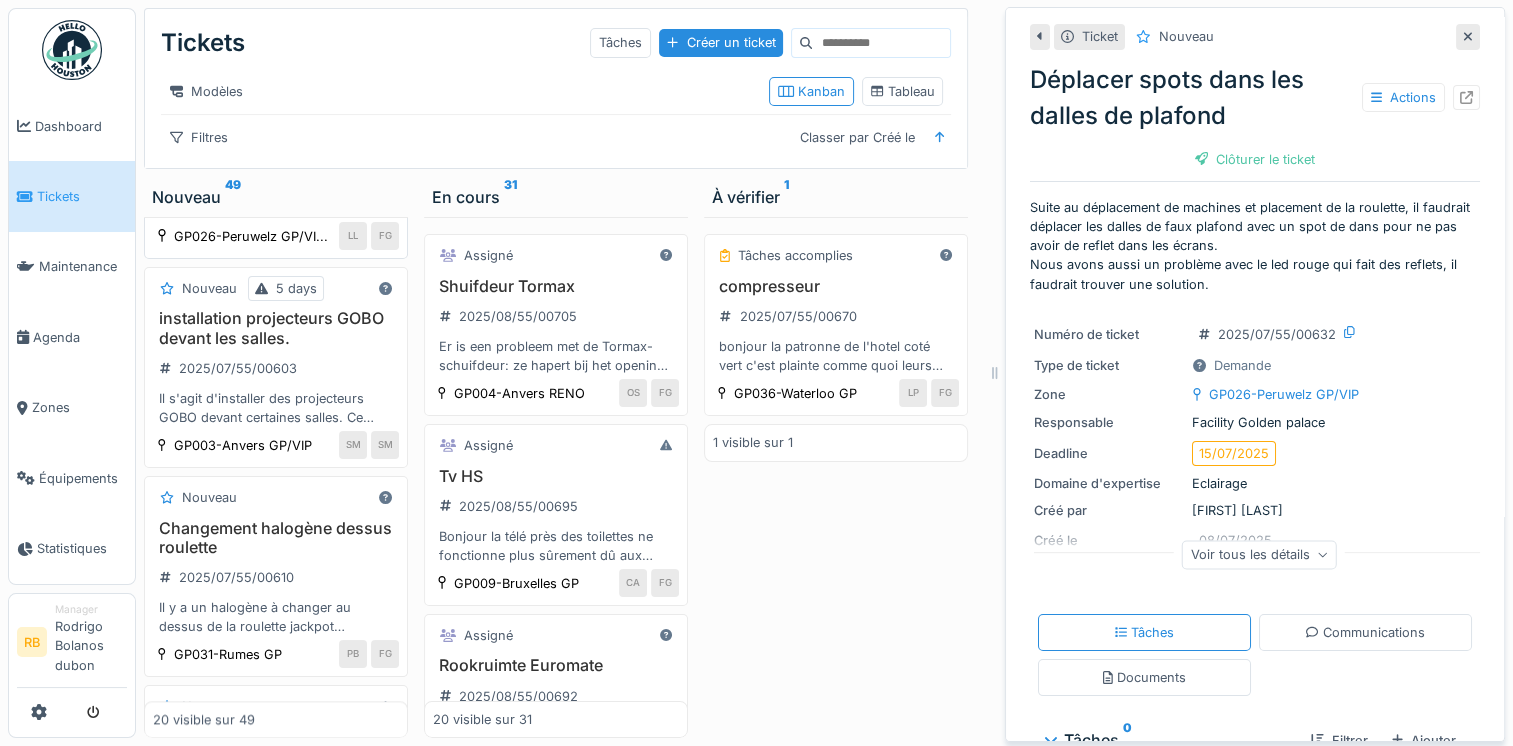 click on "Déplacer spots dans les dalles de plafond 2025/07/55/00632 Suite au déplacement de machines et placement de la roulette, il faudrait déplacer les dalles de faux plafond avec un spot de dans pour ne pas avoir de reflet dans les écrans.
Nous avons aussi un problème avec le led rouge qui fait des reflets, il faudrait trouver une solution." at bounding box center [276, 159] 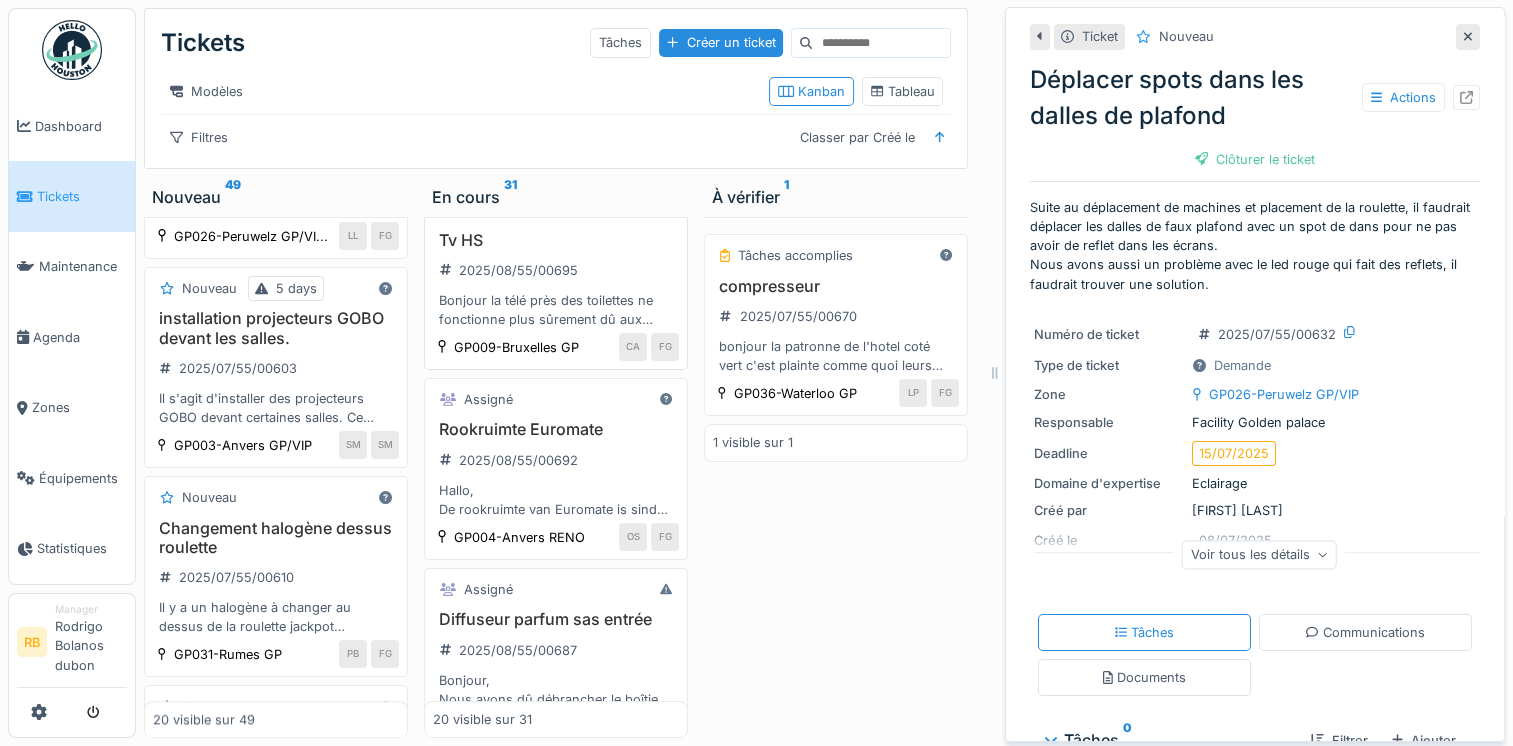 scroll, scrollTop: 568, scrollLeft: 0, axis: vertical 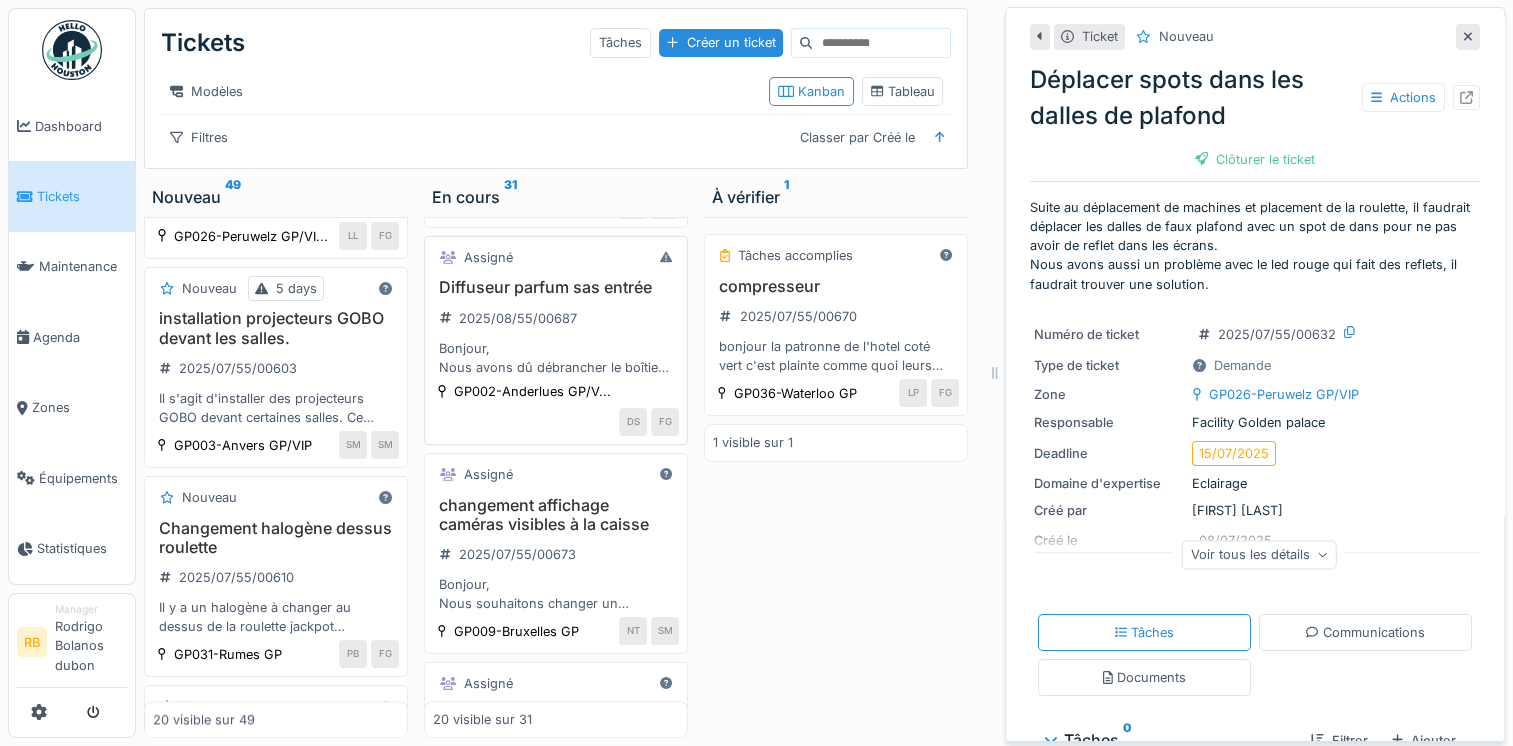 click on "Diffuseur parfum sas entrée  2025/08/55/00687 Bonjour,
Nous avons dû débrancher le boîtier diffuseur de parfums dans le SAS d'entrée de la salle car celui-ci faisait déclencher constamment l'alarme incendie.
Serait-il possible d'avoir une intervention de la société ?
Belle soirée." at bounding box center [556, 327] 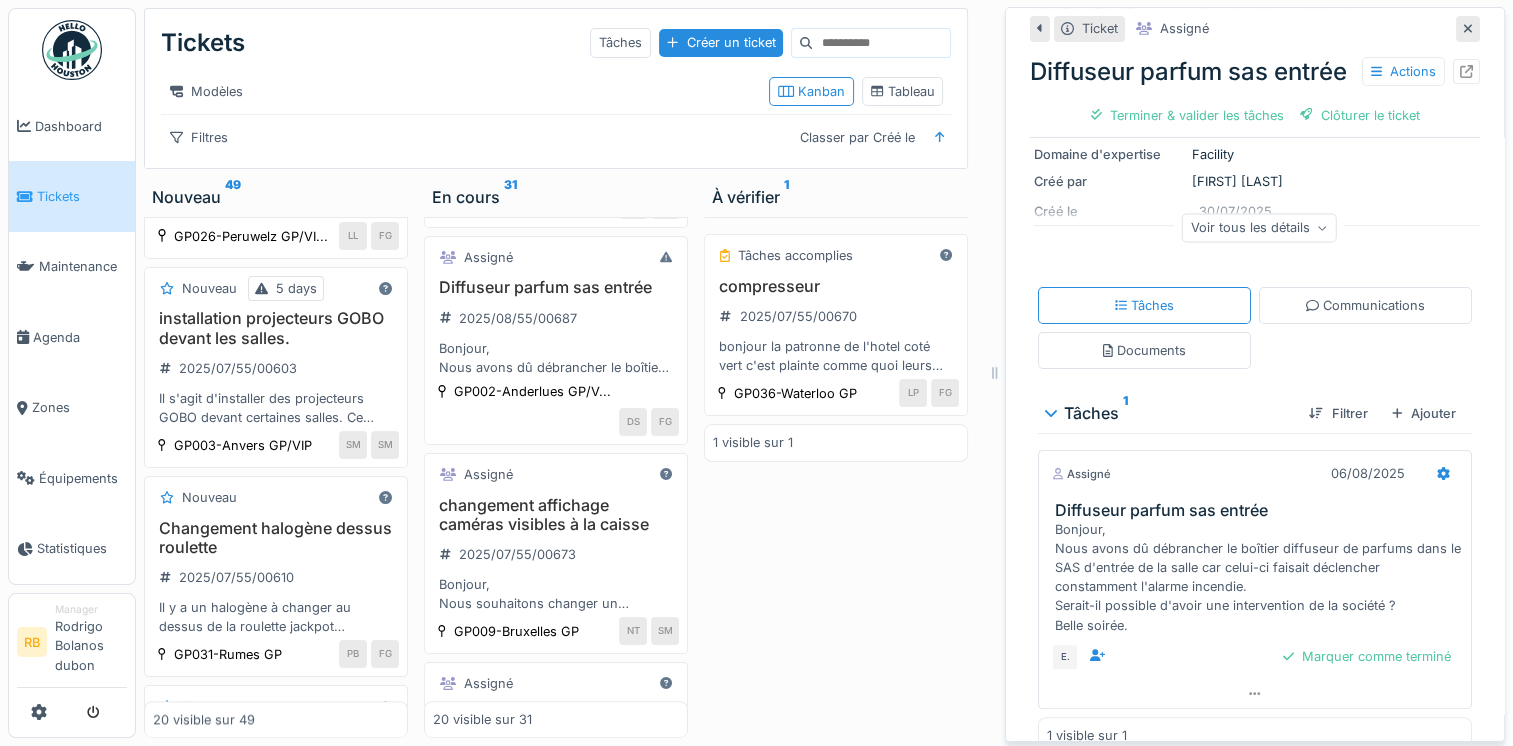 scroll, scrollTop: 373, scrollLeft: 0, axis: vertical 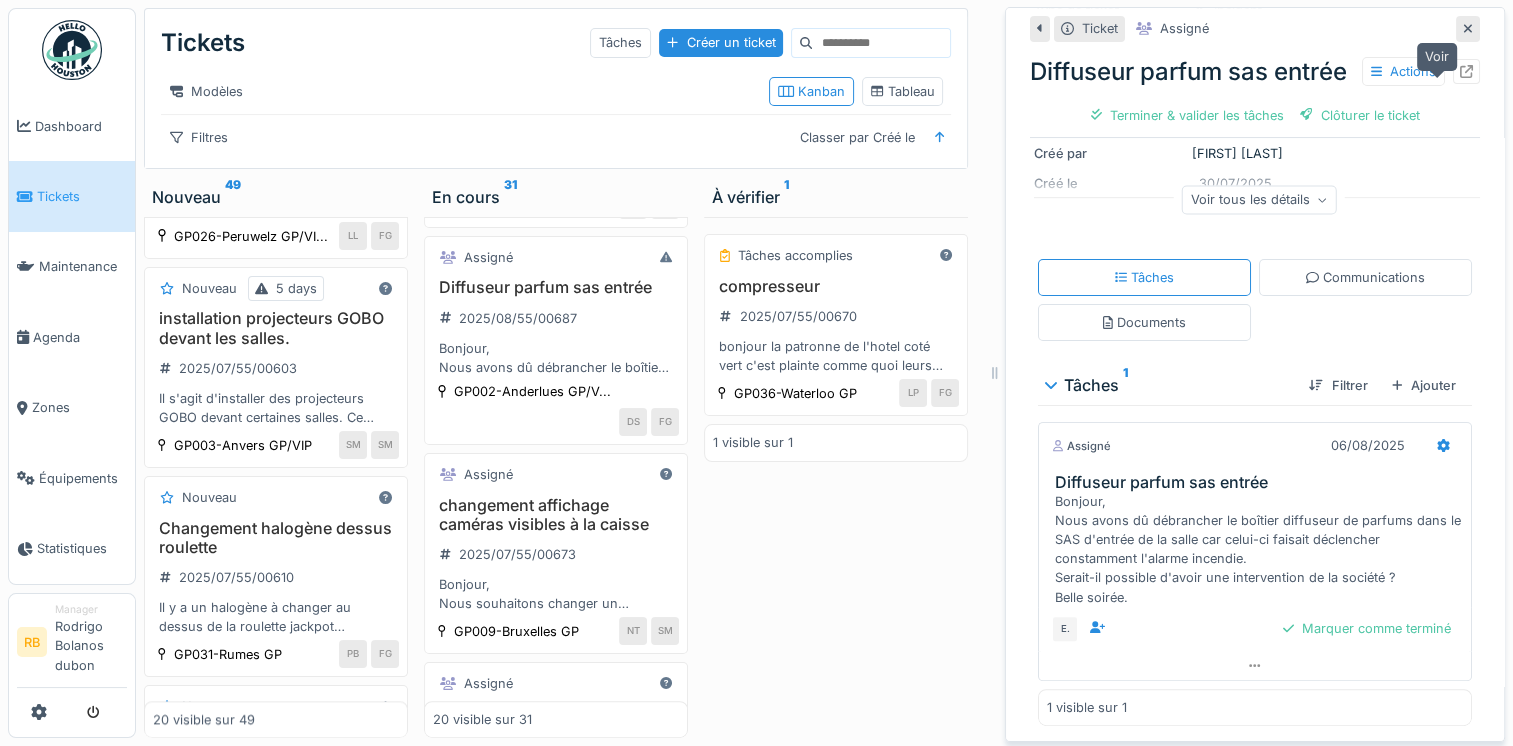click at bounding box center (1466, 71) 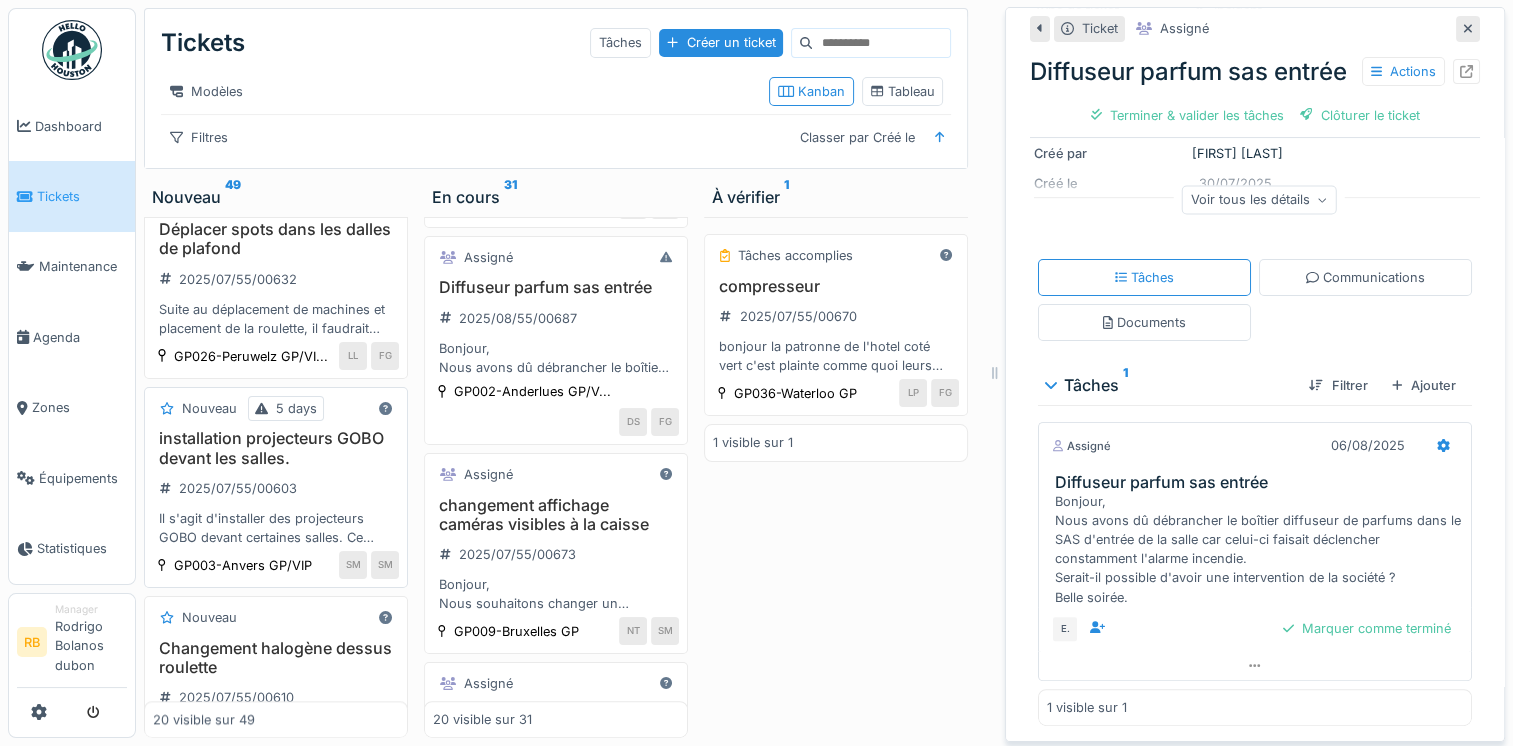 scroll, scrollTop: 2071, scrollLeft: 0, axis: vertical 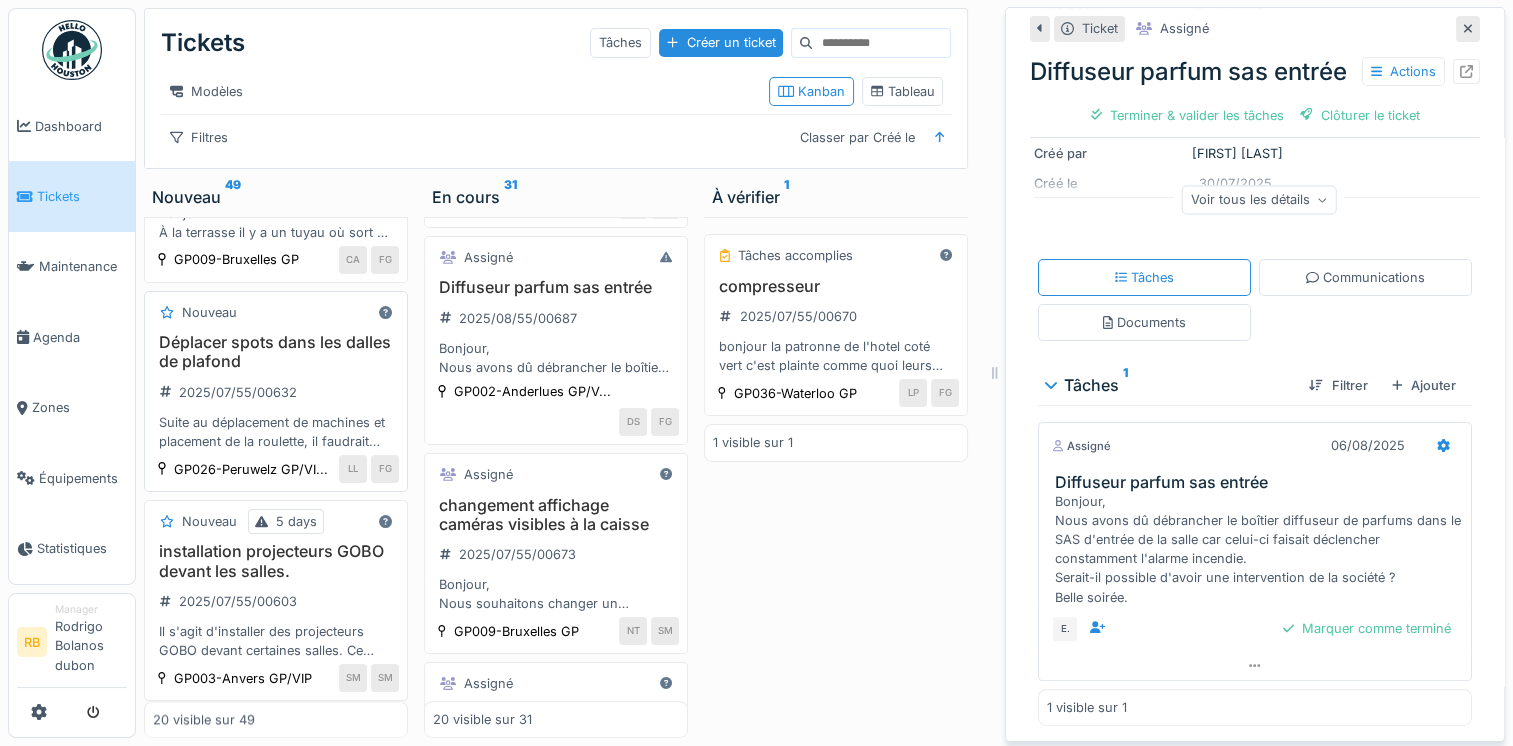click on "Déplacer spots dans les dalles de plafond 2025/07/55/00632 Suite au déplacement de machines et placement de la roulette, il faudrait déplacer les dalles de faux plafond avec un spot de dans pour ne pas avoir de reflet dans les écrans.
Nous avons aussi un problème avec le led rouge qui fait des reflets, il faudrait trouver une solution." at bounding box center (276, 392) 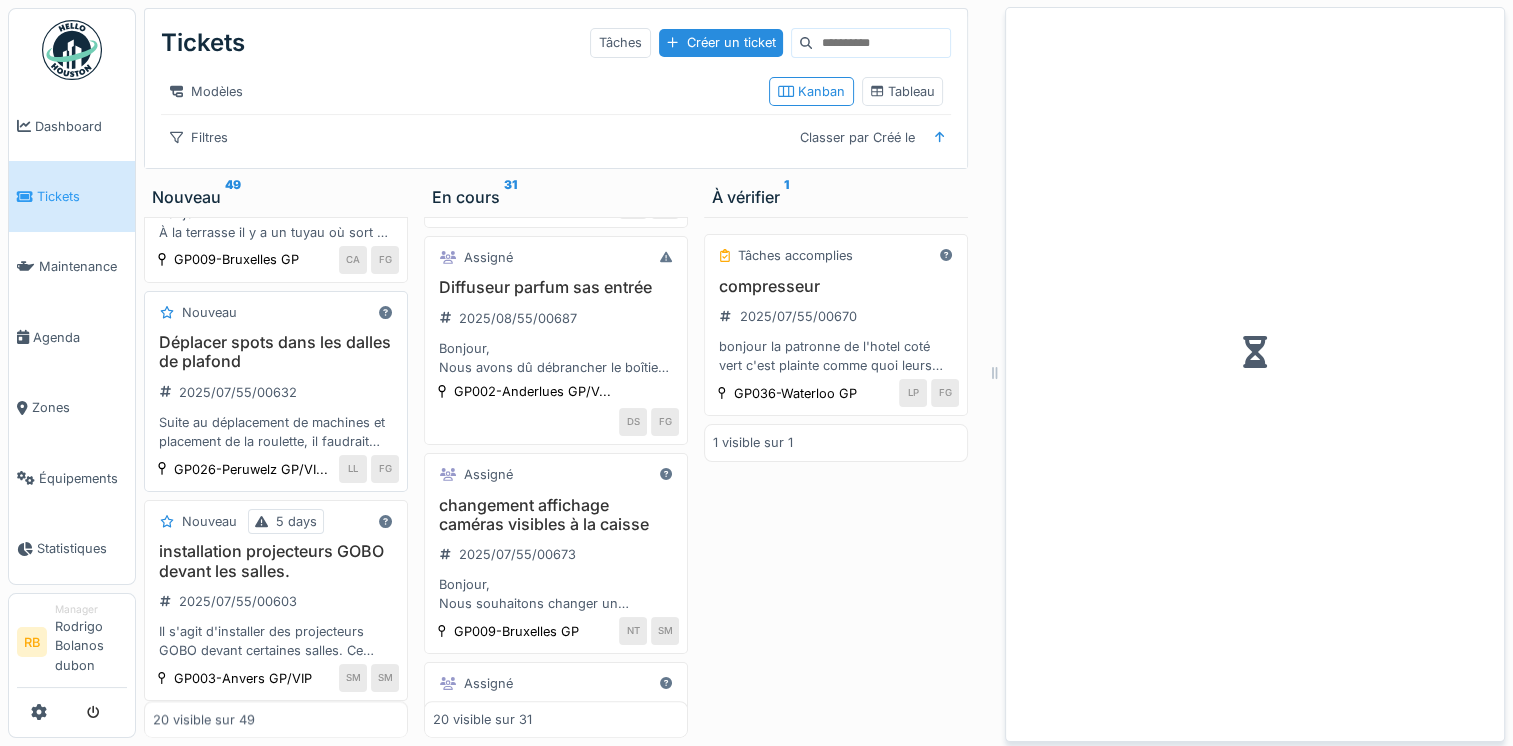 scroll, scrollTop: 0, scrollLeft: 0, axis: both 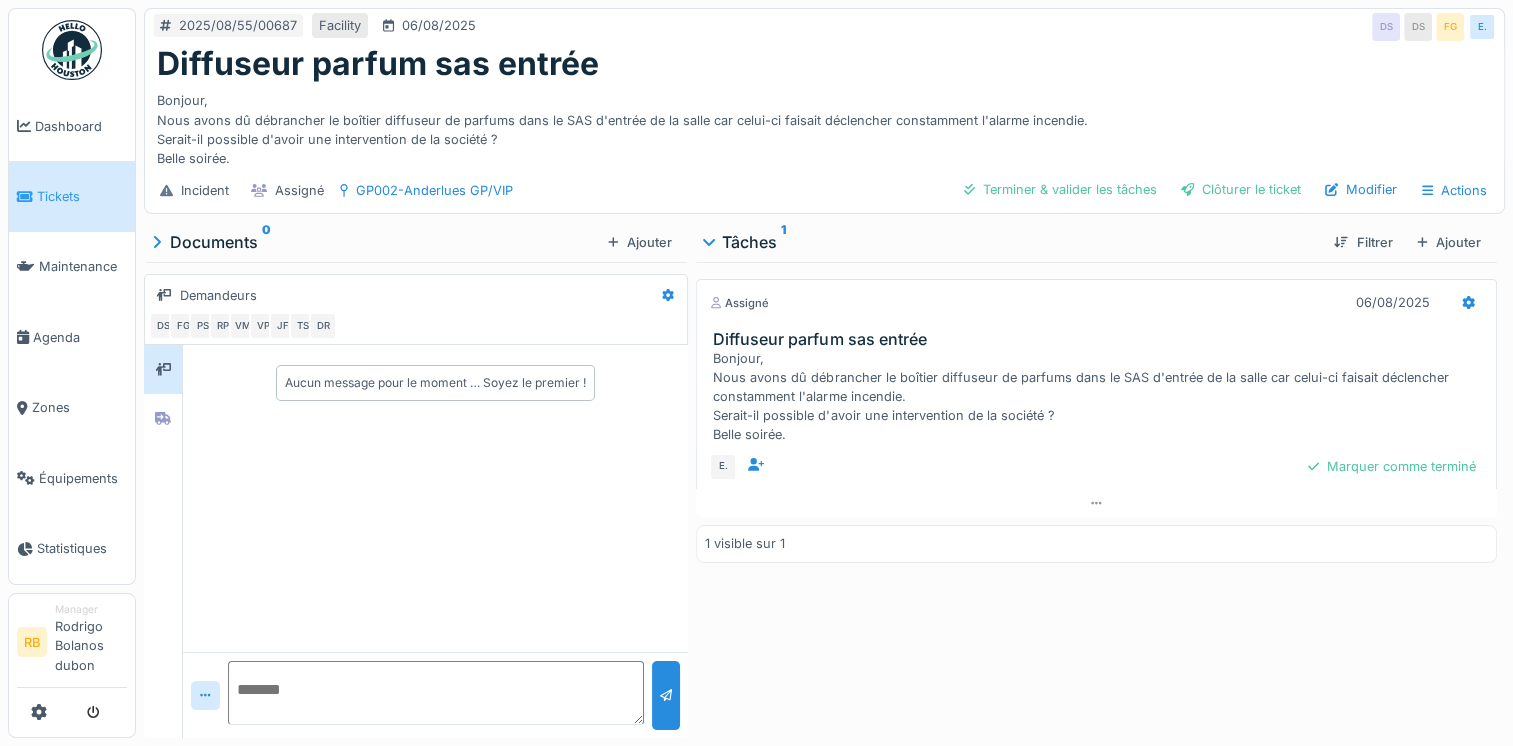click at bounding box center [163, 541] 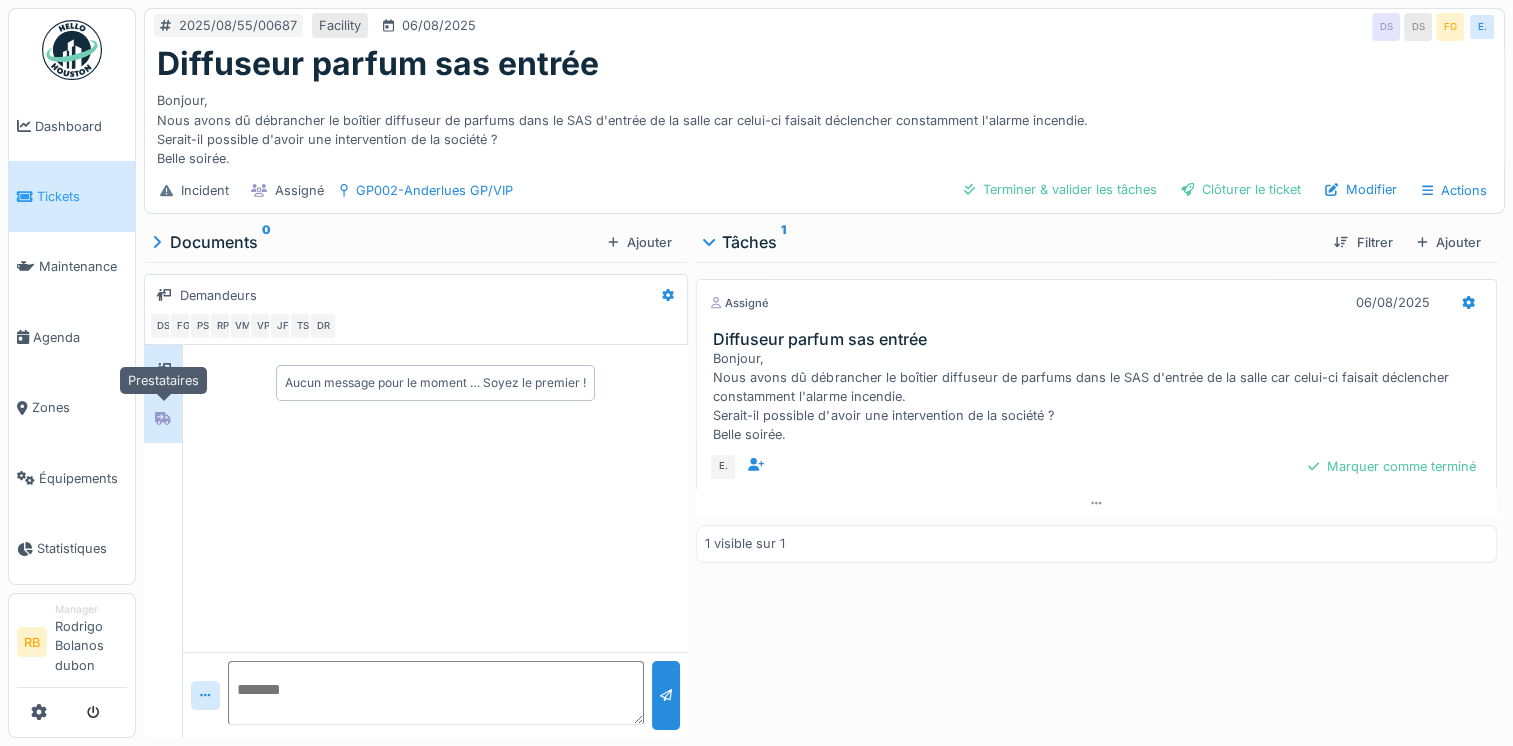 click 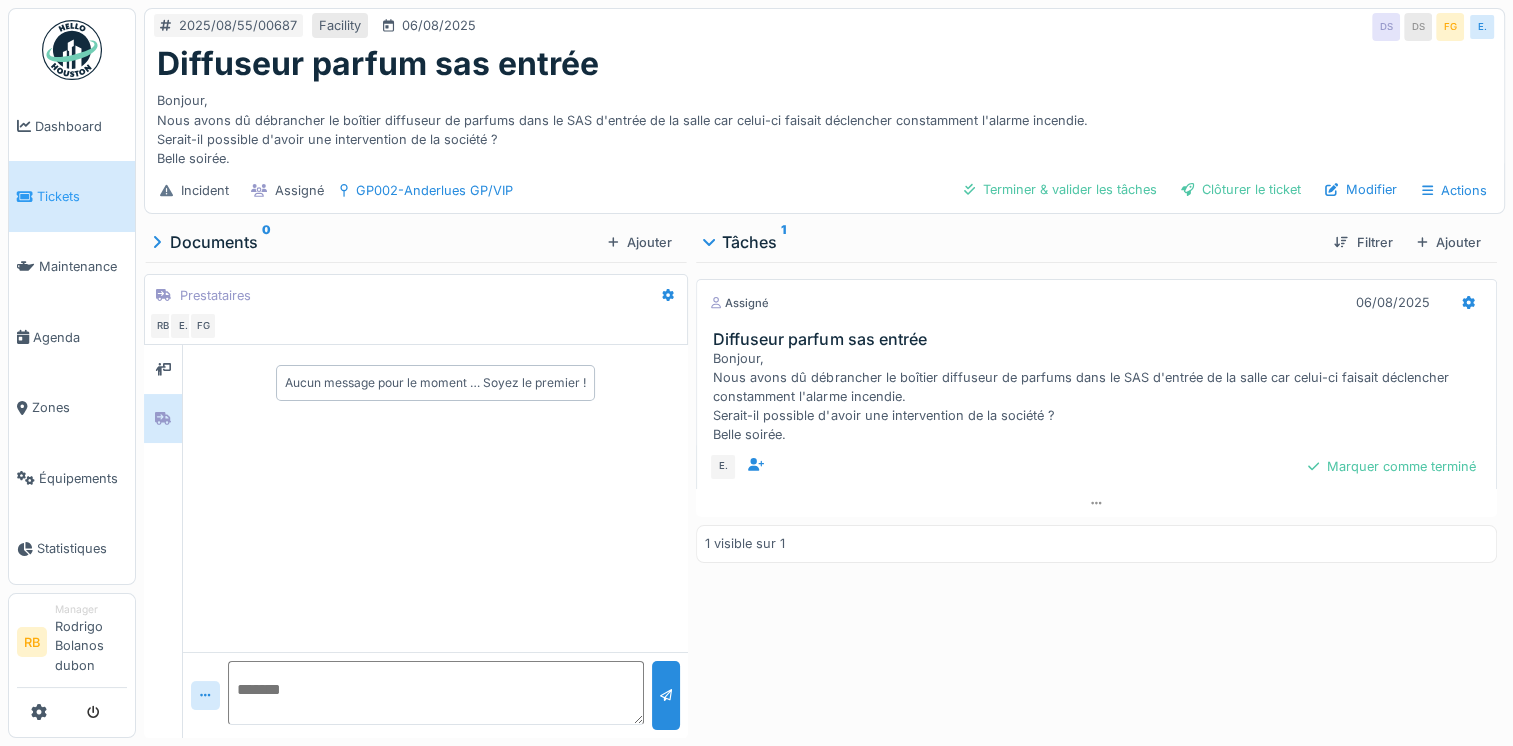 click at bounding box center [435, 693] 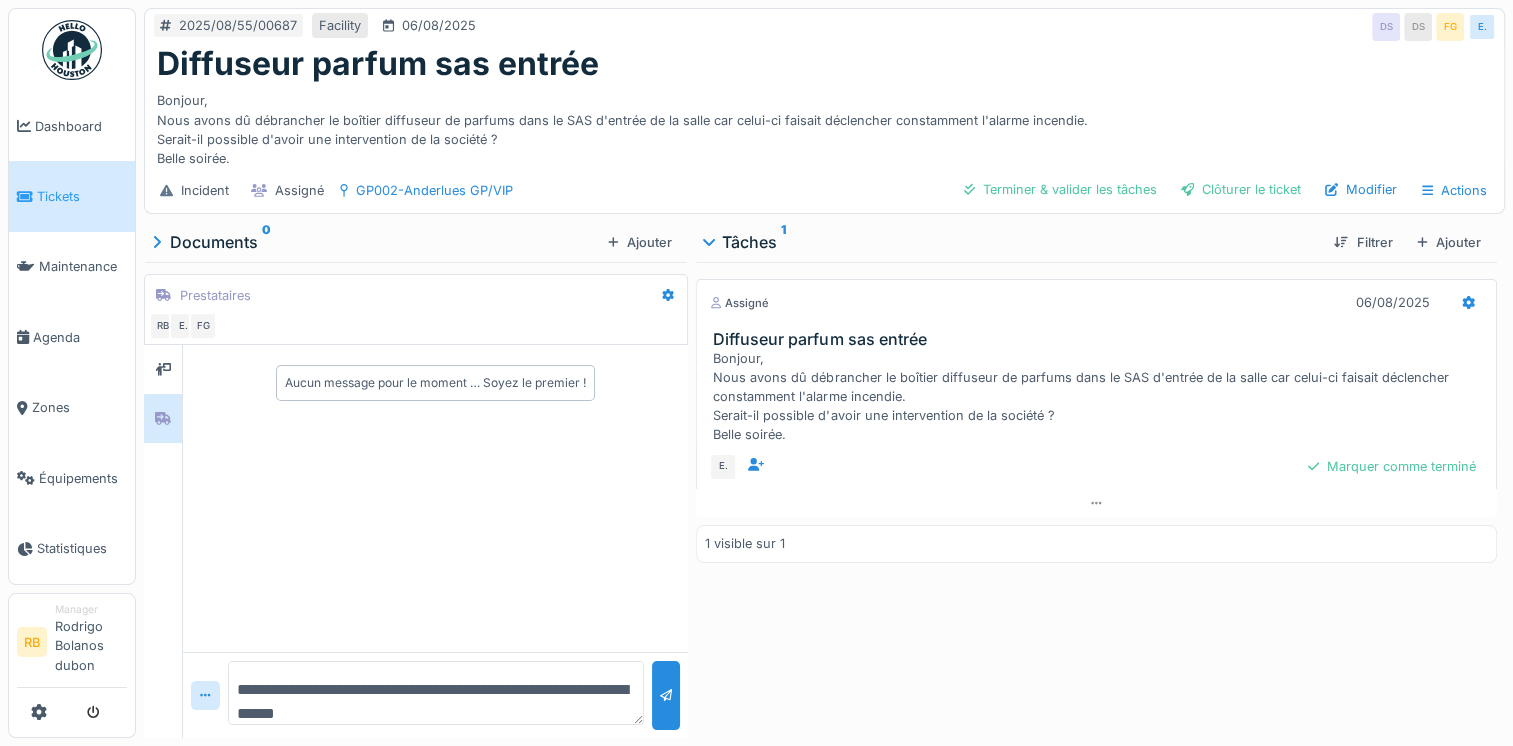 click on "**********" at bounding box center [435, 693] 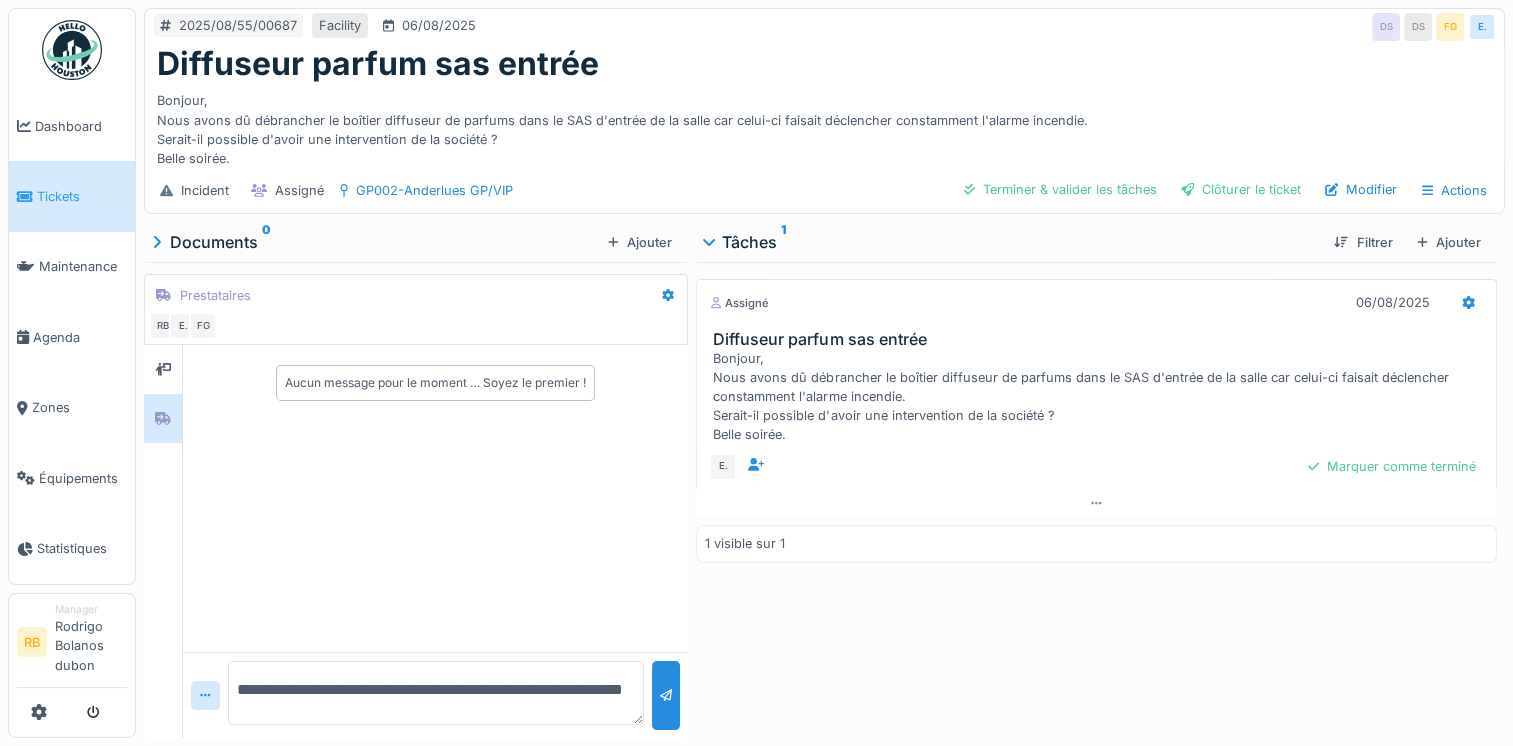 scroll, scrollTop: 17, scrollLeft: 0, axis: vertical 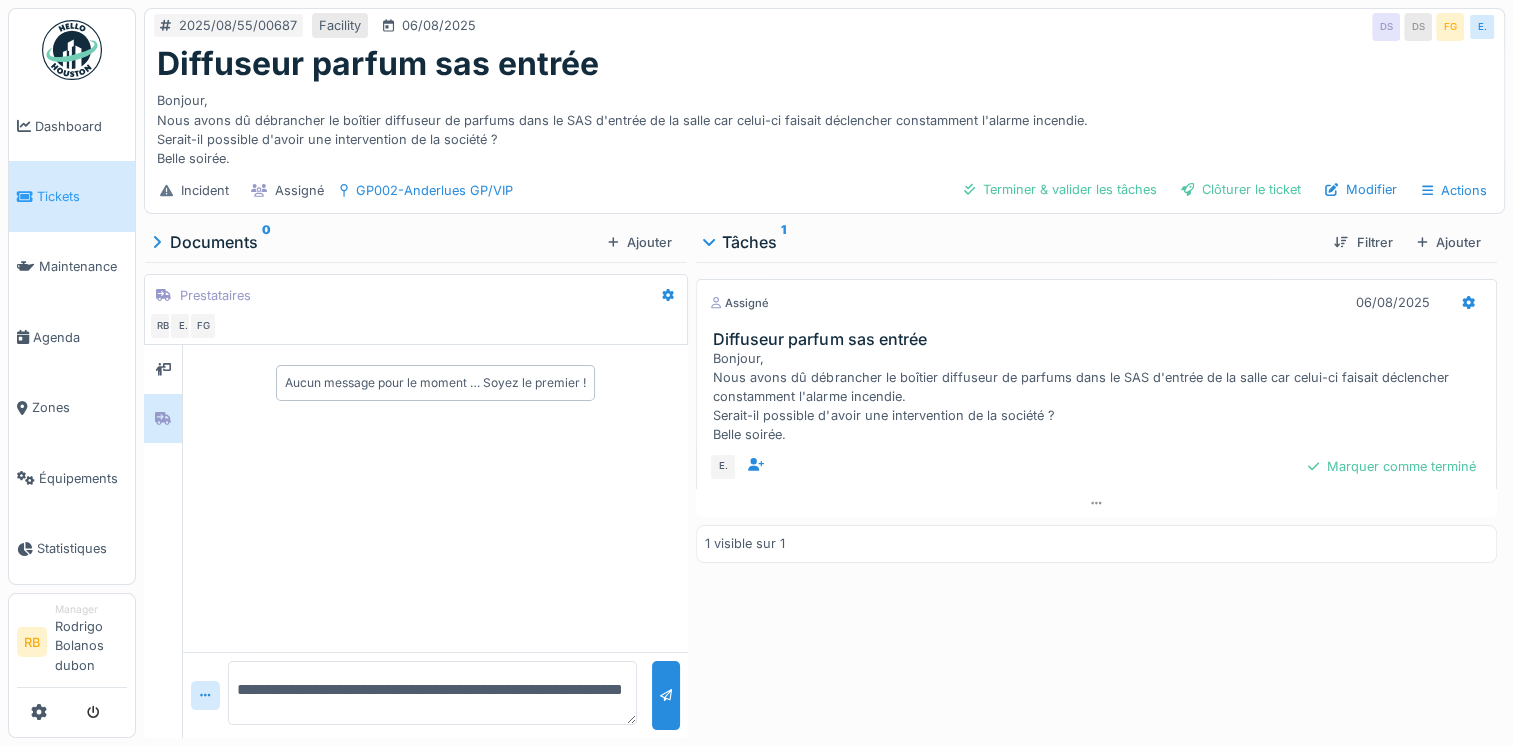 drag, startPoint x: 350, startPoint y: 687, endPoint x: 338, endPoint y: 685, distance: 12.165525 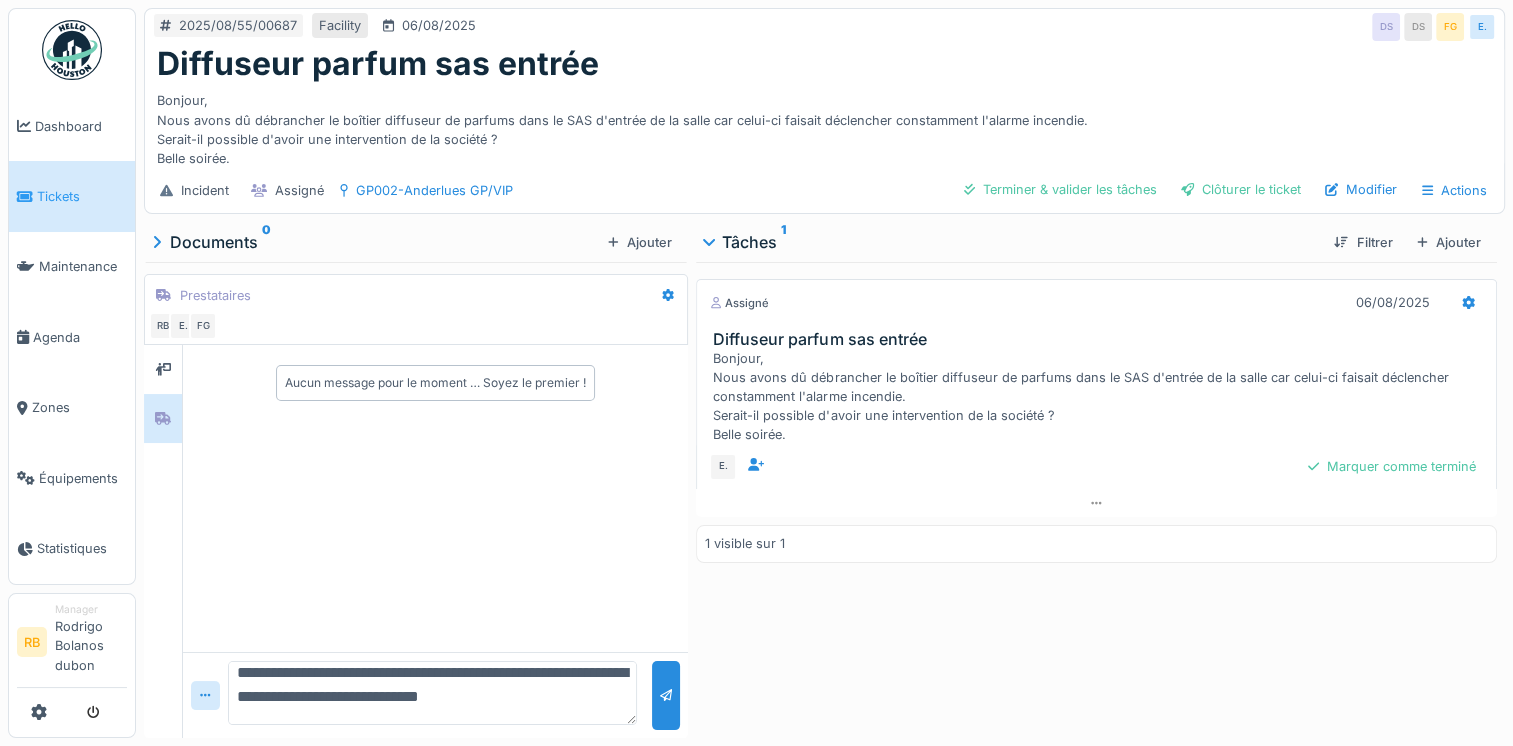 type on "**********" 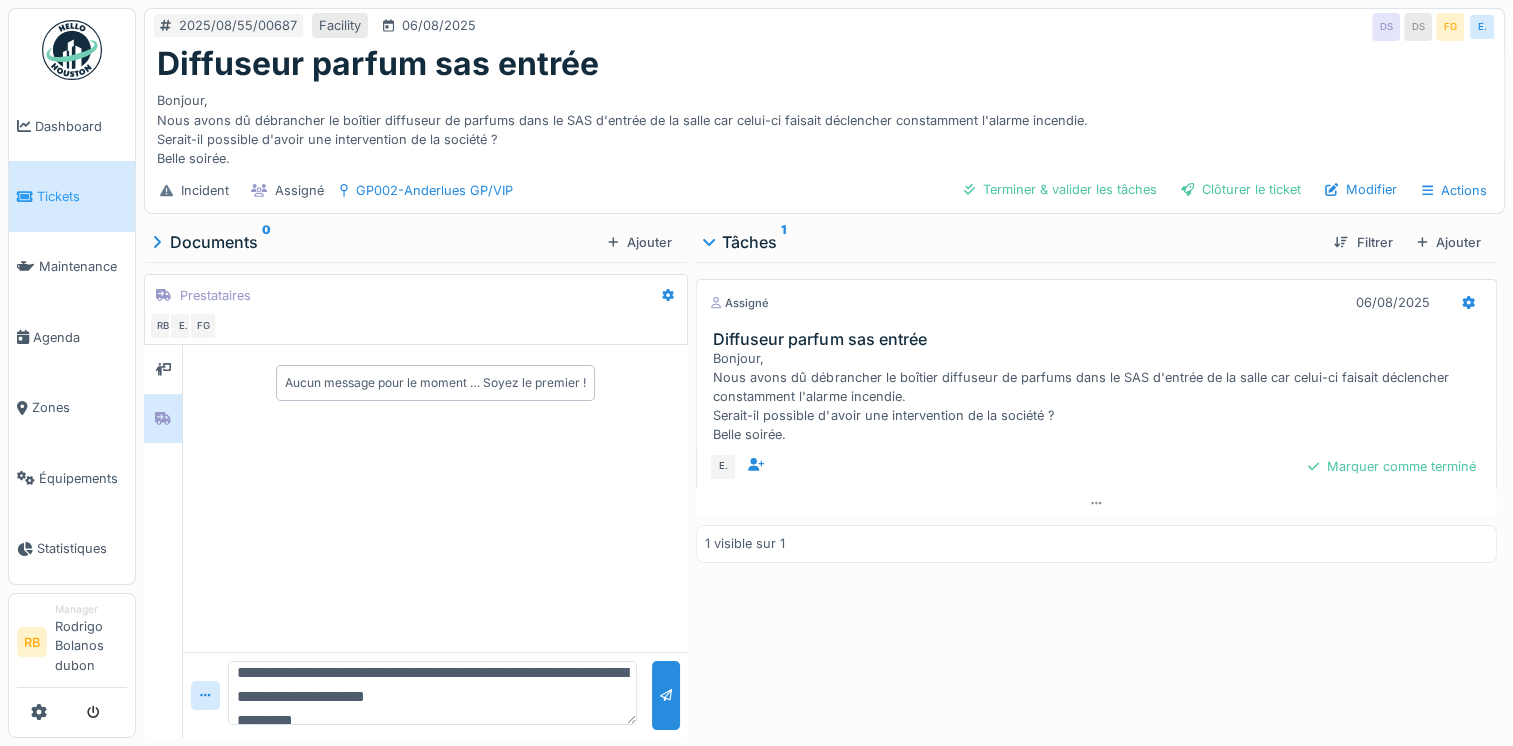 scroll, scrollTop: 0, scrollLeft: 0, axis: both 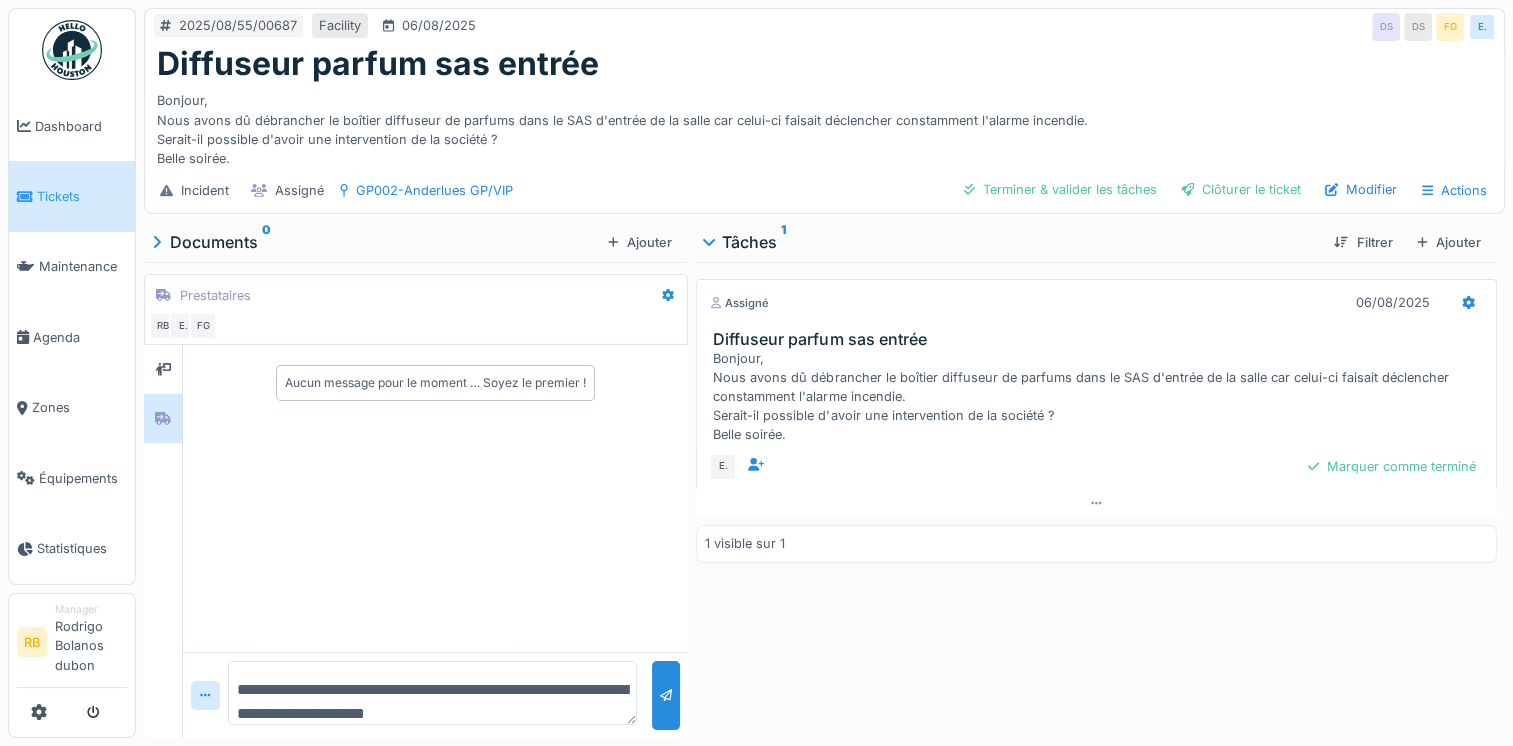 type 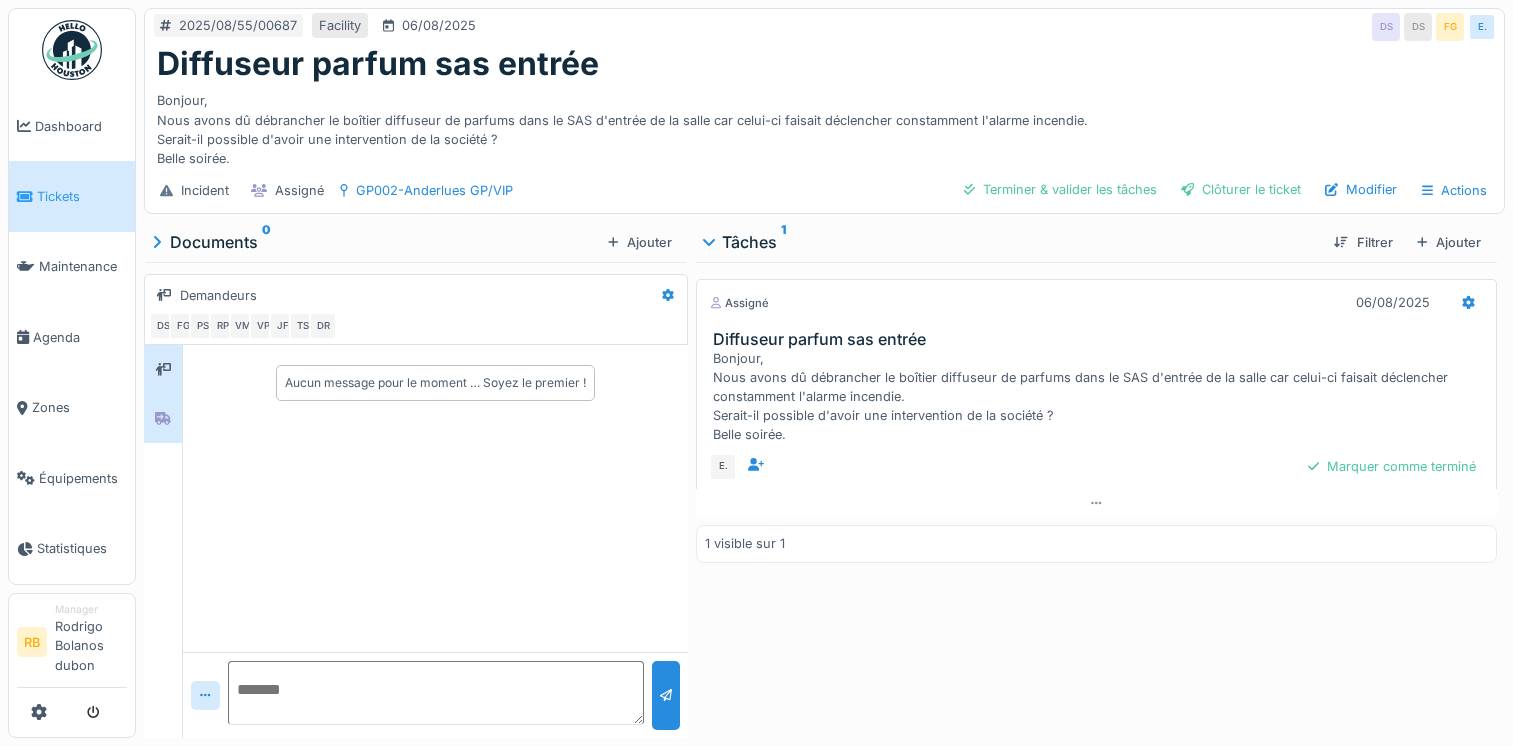 scroll, scrollTop: 0, scrollLeft: 0, axis: both 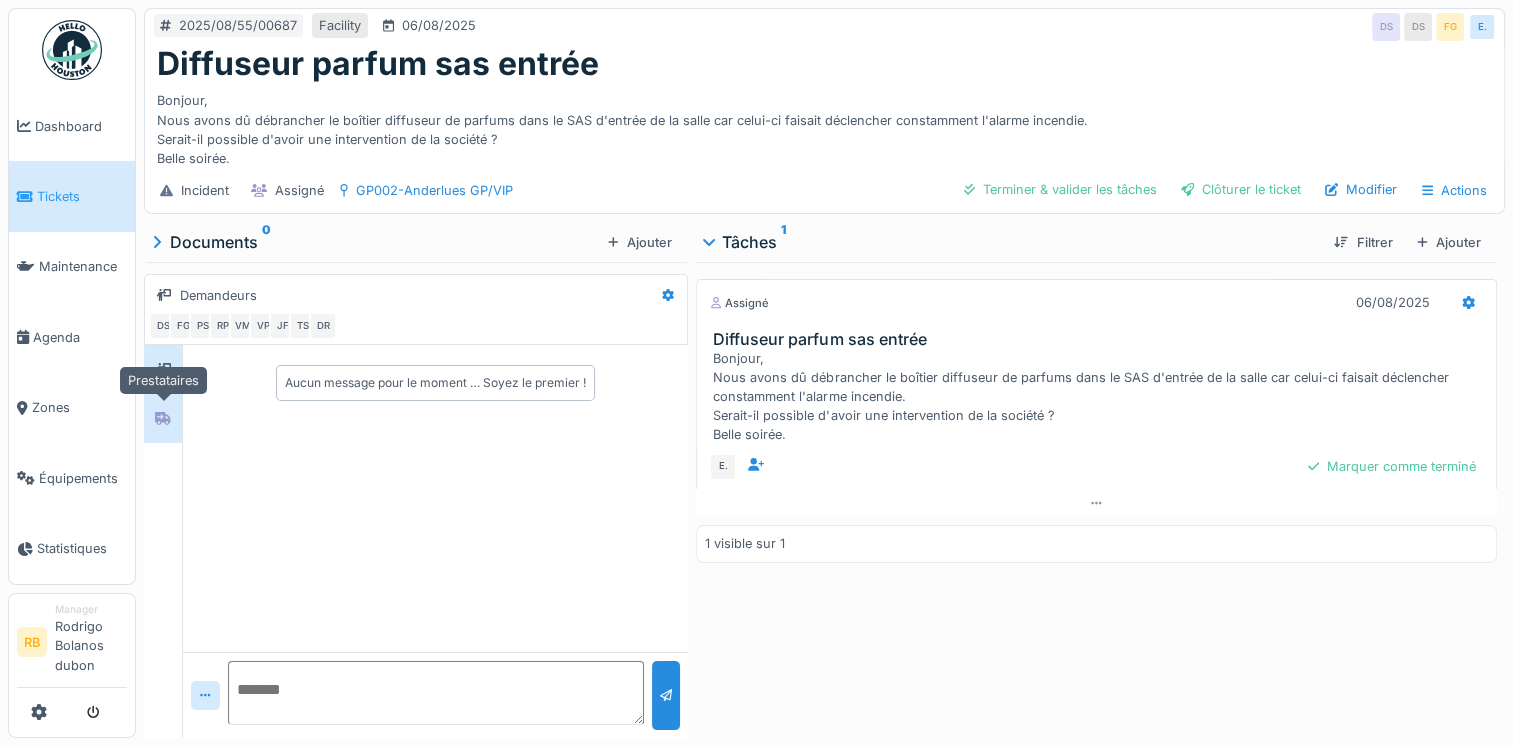 click 